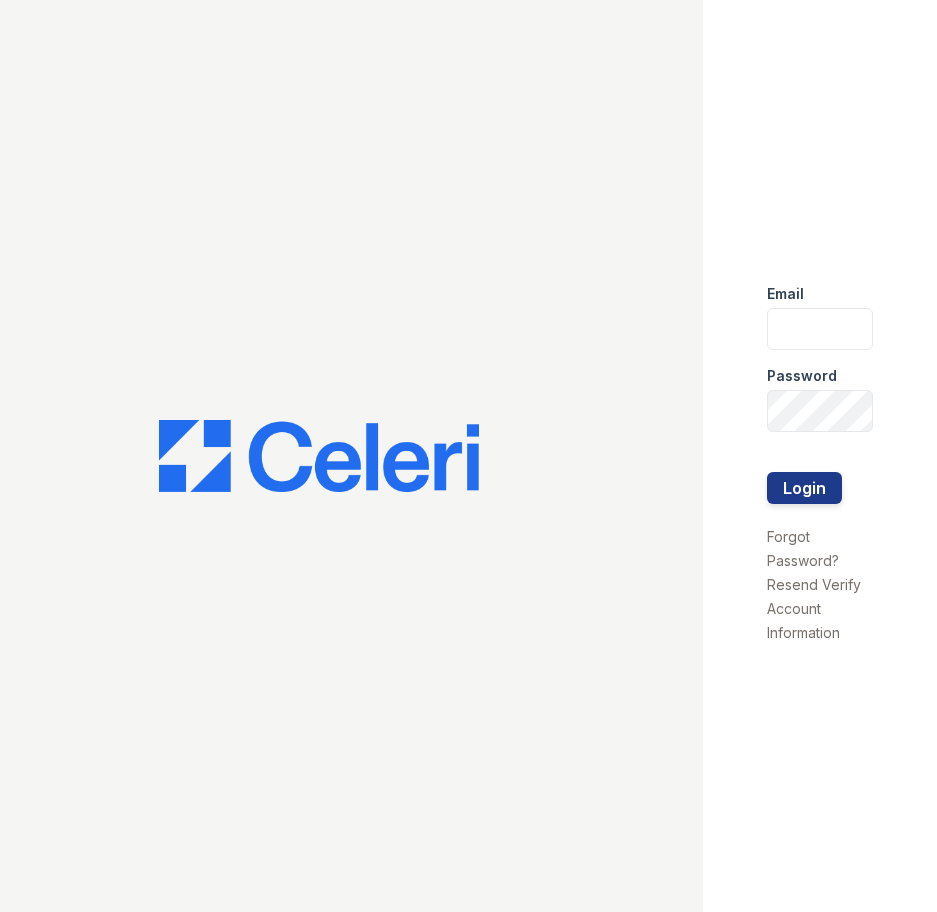 scroll, scrollTop: 0, scrollLeft: 0, axis: both 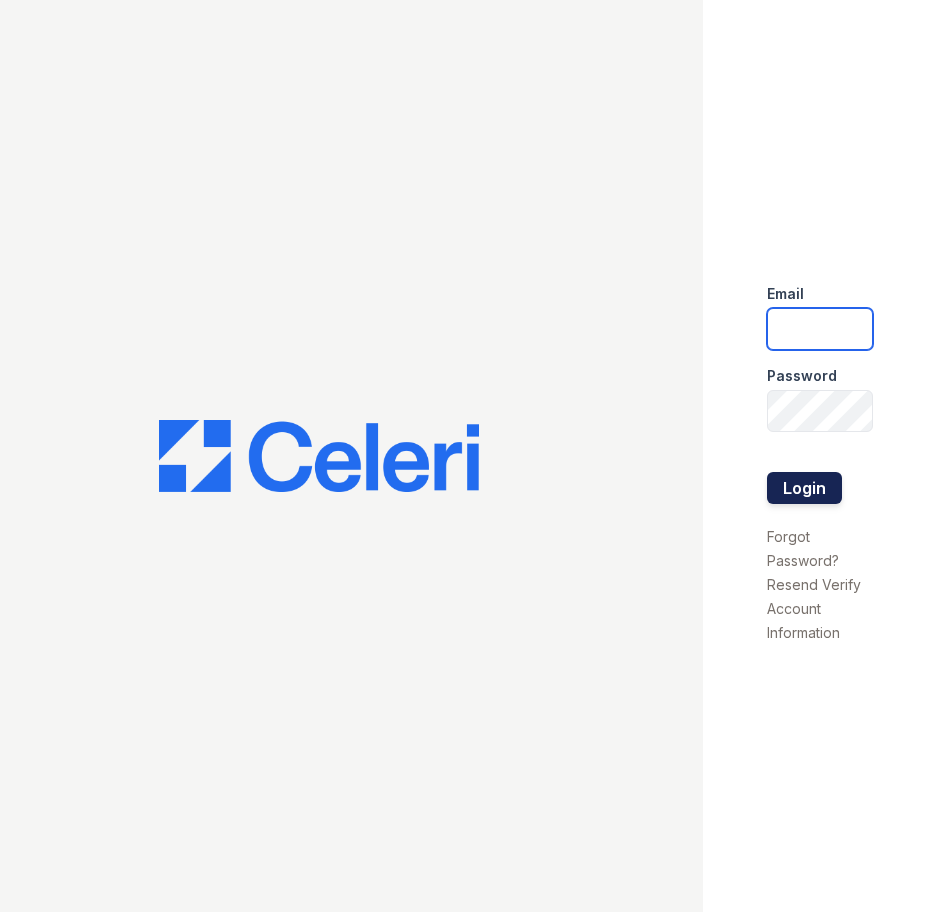 type on "tdeltoro@trinity-pm.com" 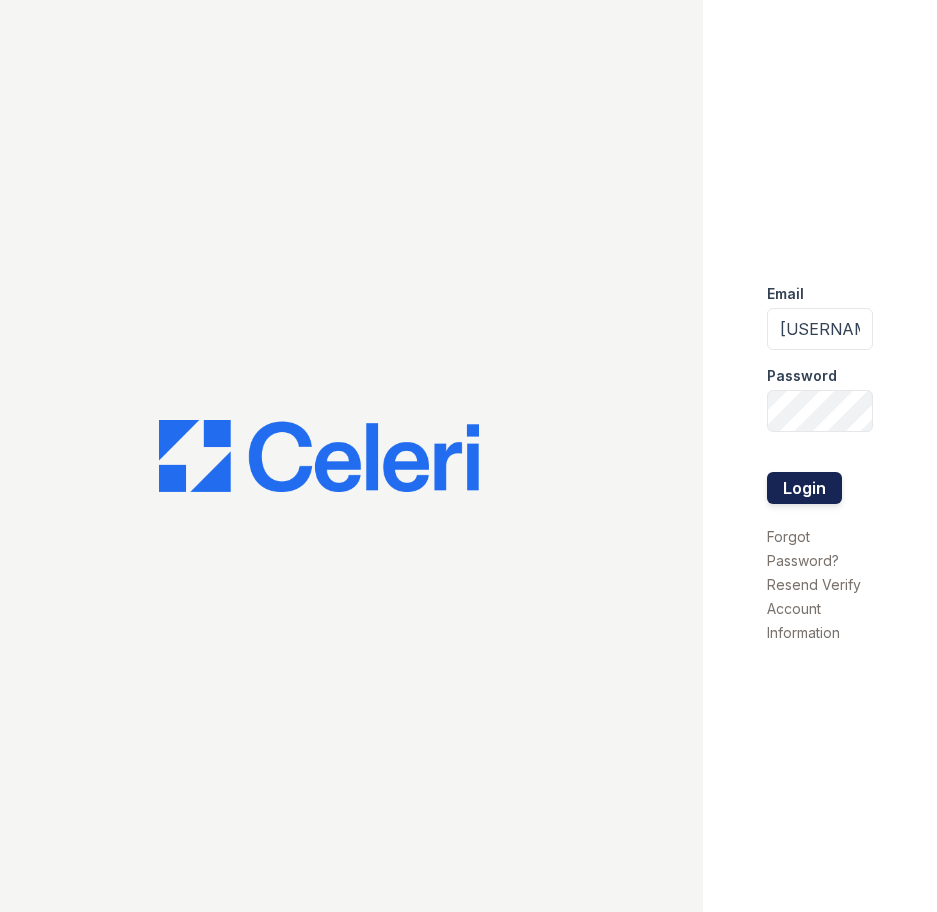 click on "Login" at bounding box center [804, 488] 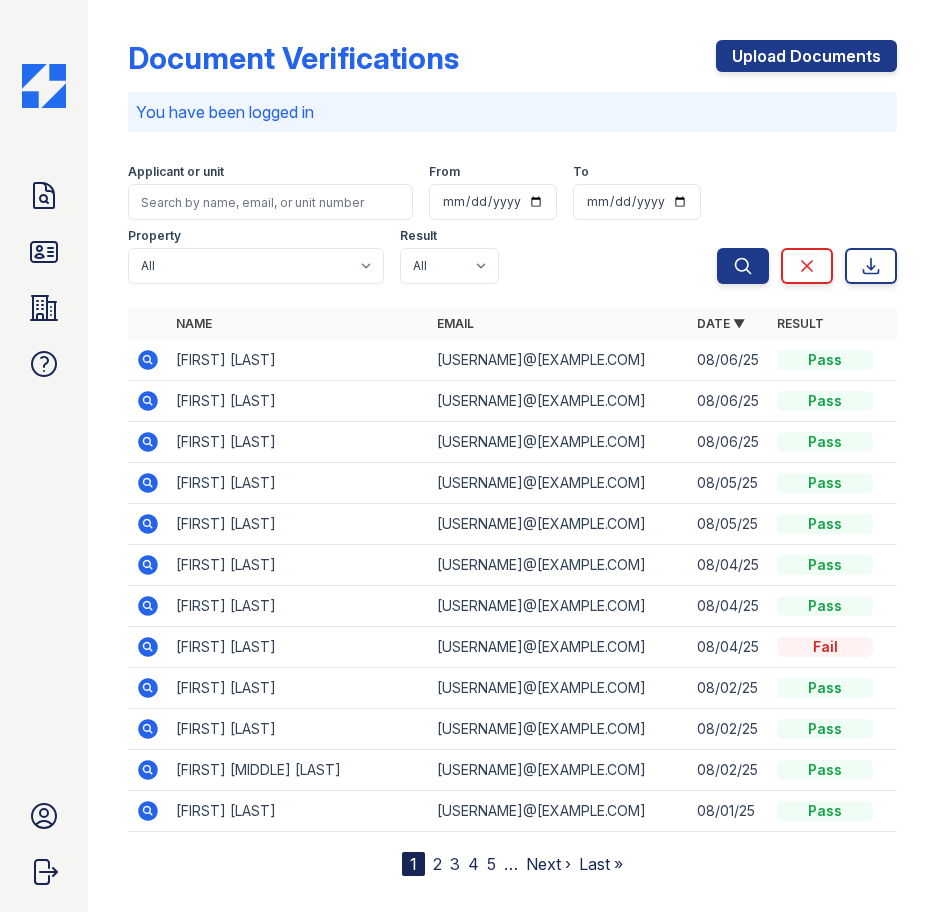 scroll, scrollTop: 0, scrollLeft: 0, axis: both 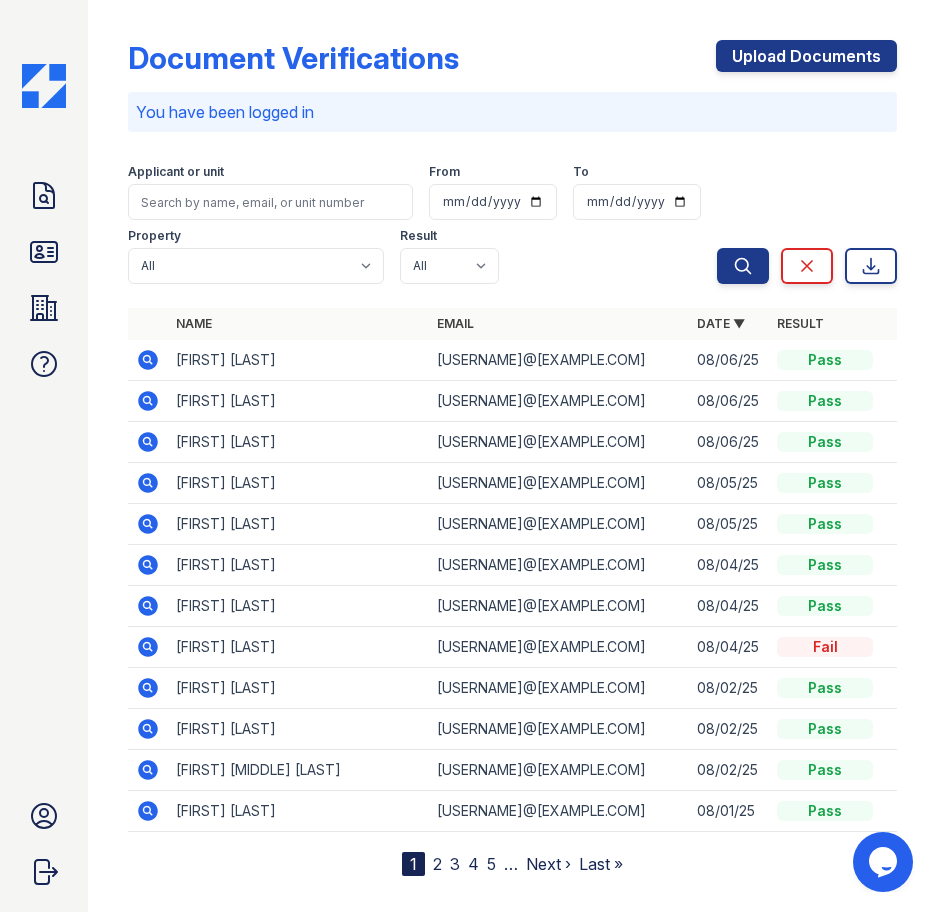 click 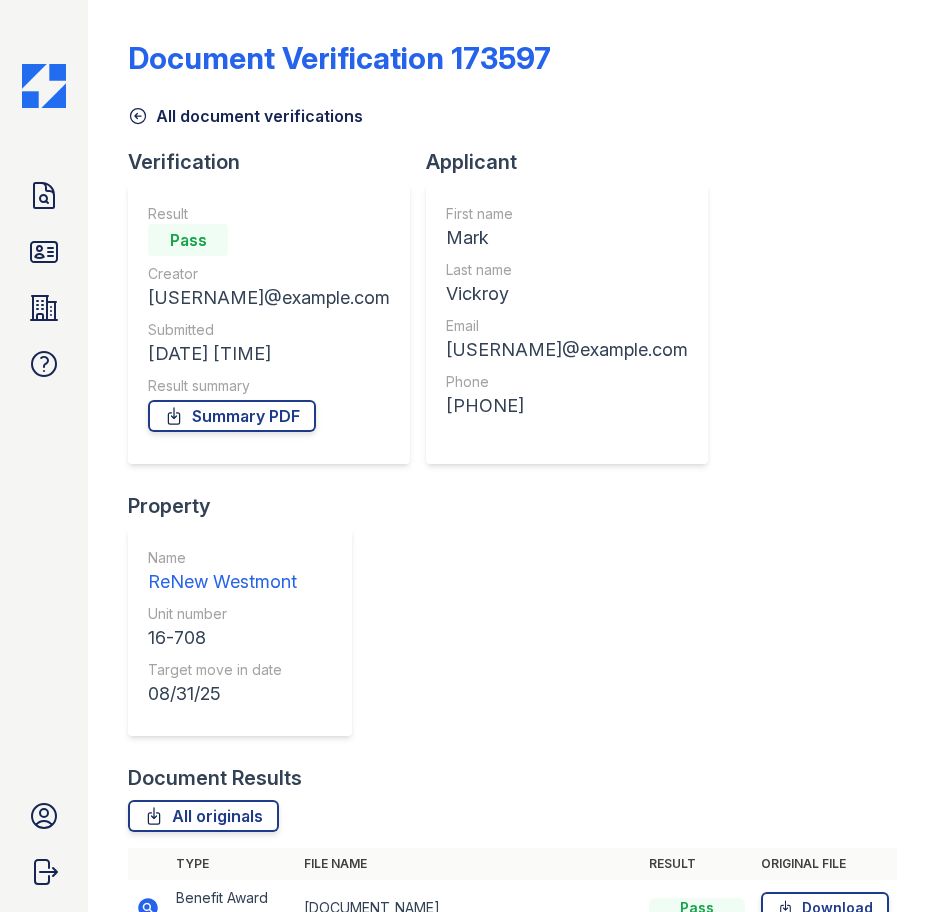 scroll, scrollTop: 0, scrollLeft: 0, axis: both 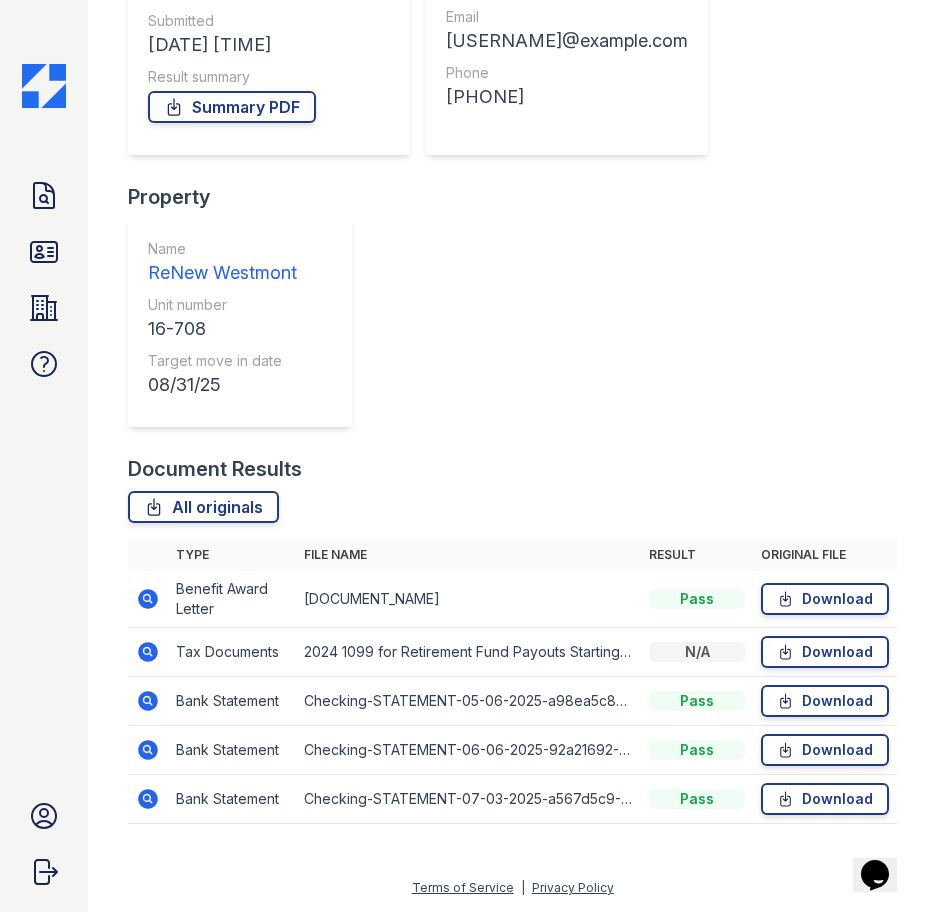 click 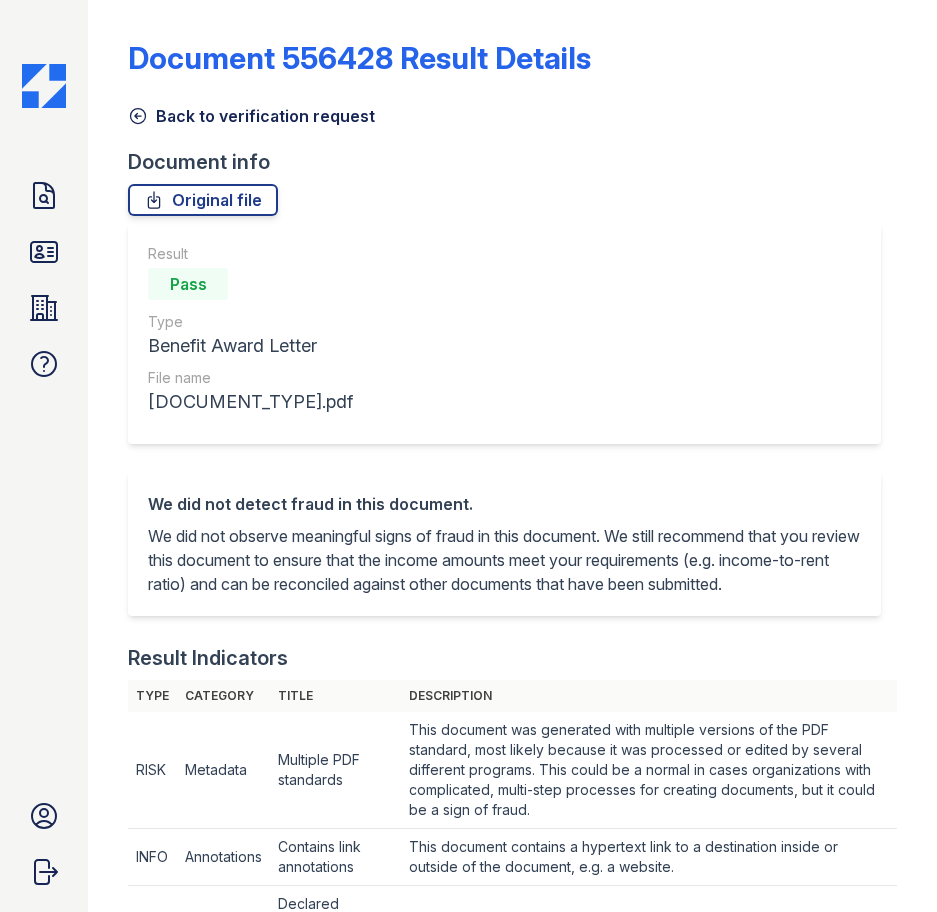 scroll, scrollTop: 0, scrollLeft: 0, axis: both 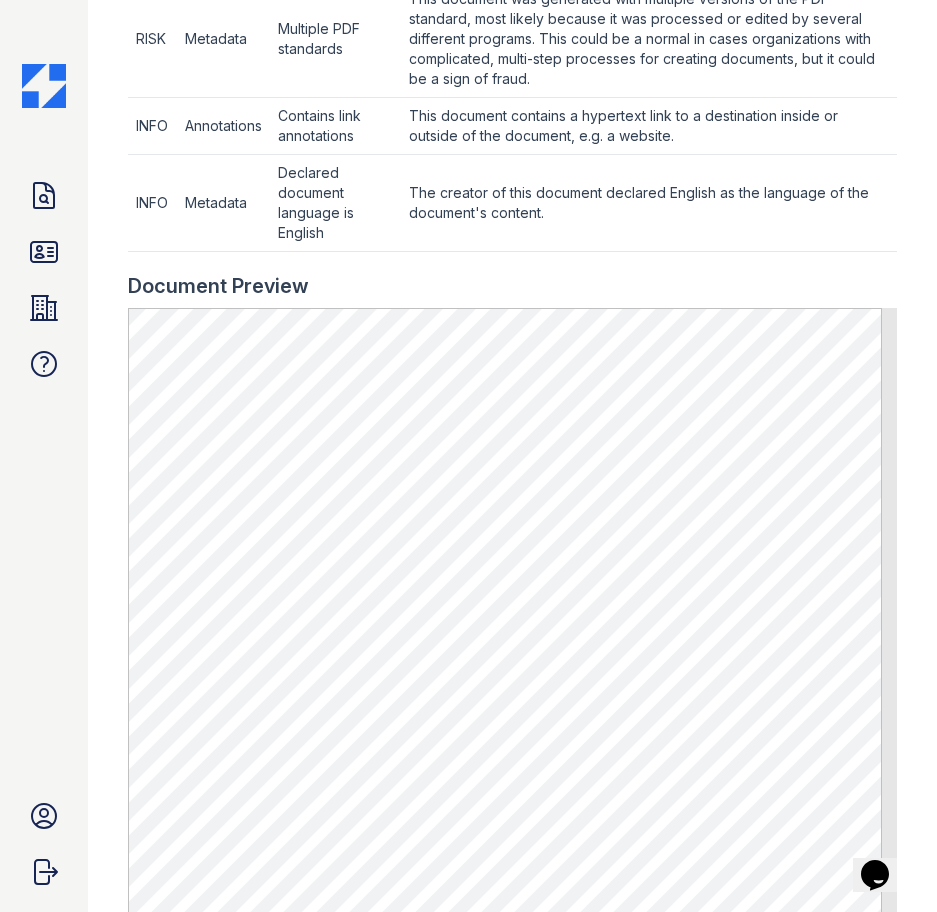 click on "The creator of this document declared English as the language of the document's content." at bounding box center (649, 39) 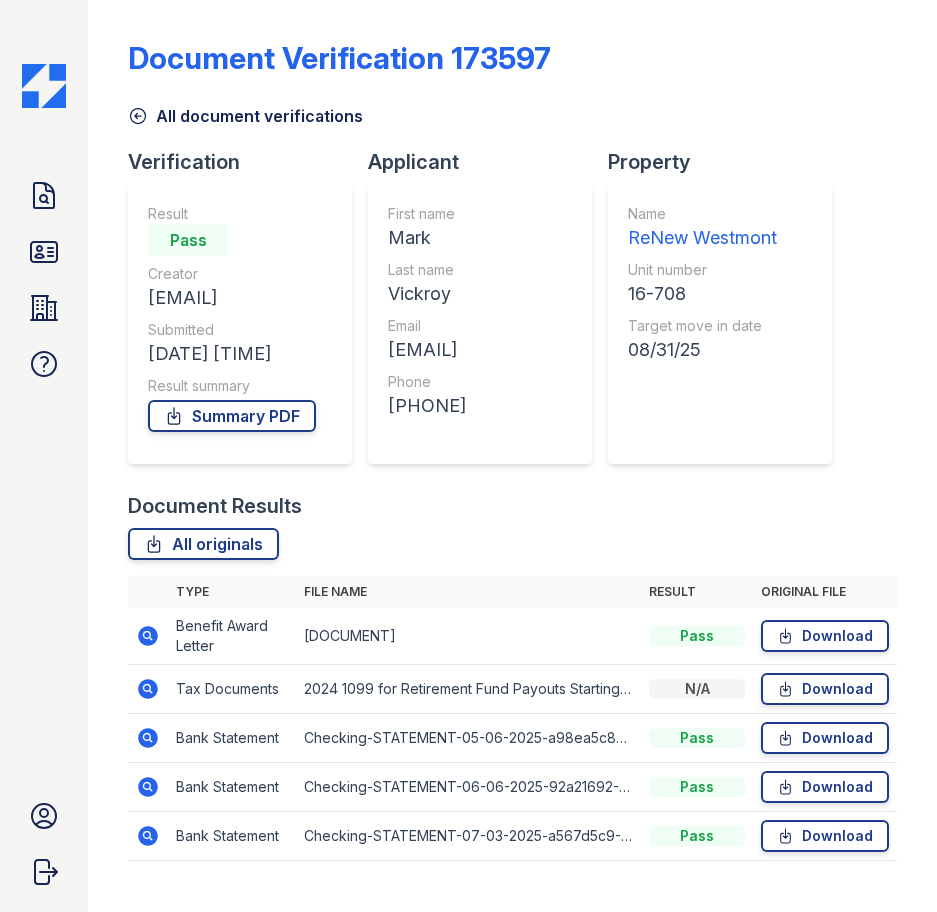 scroll, scrollTop: 0, scrollLeft: 0, axis: both 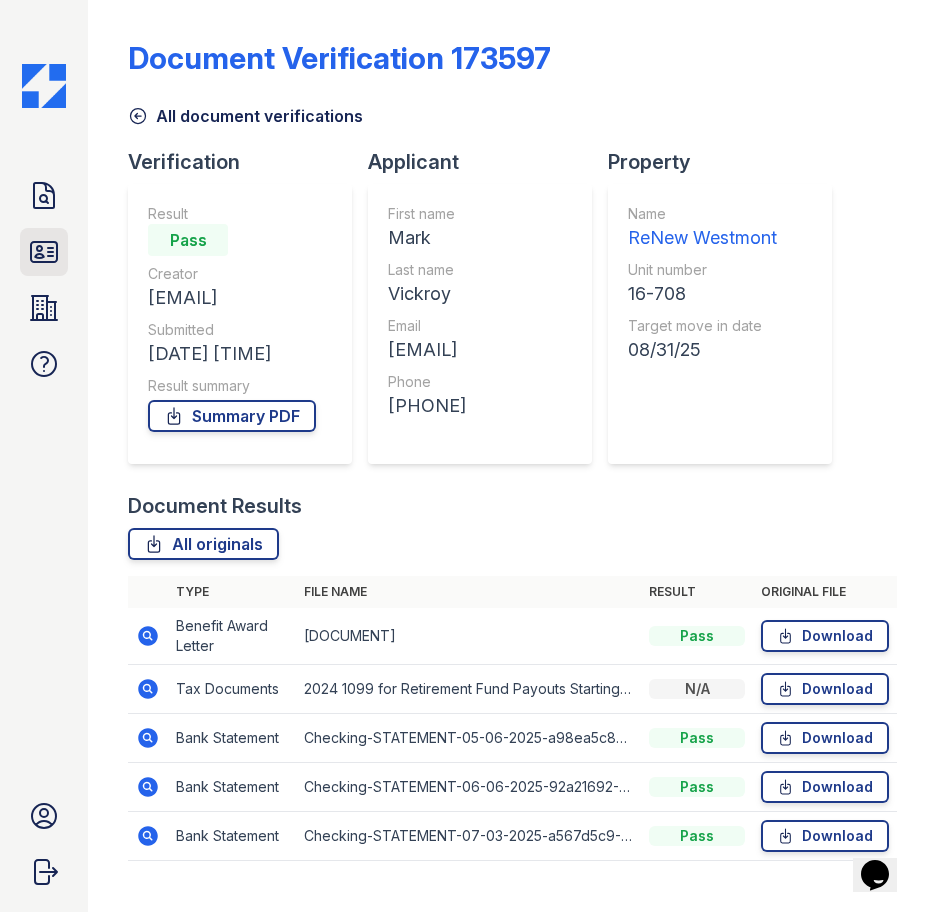 click 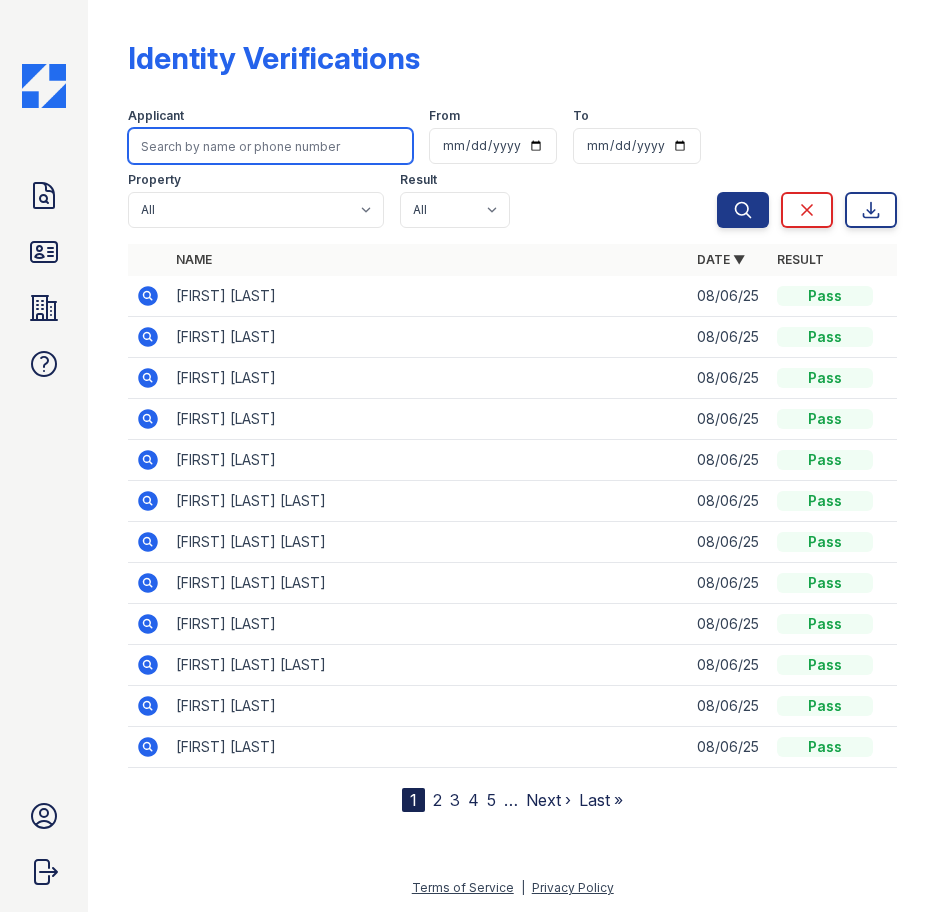click at bounding box center (270, 146) 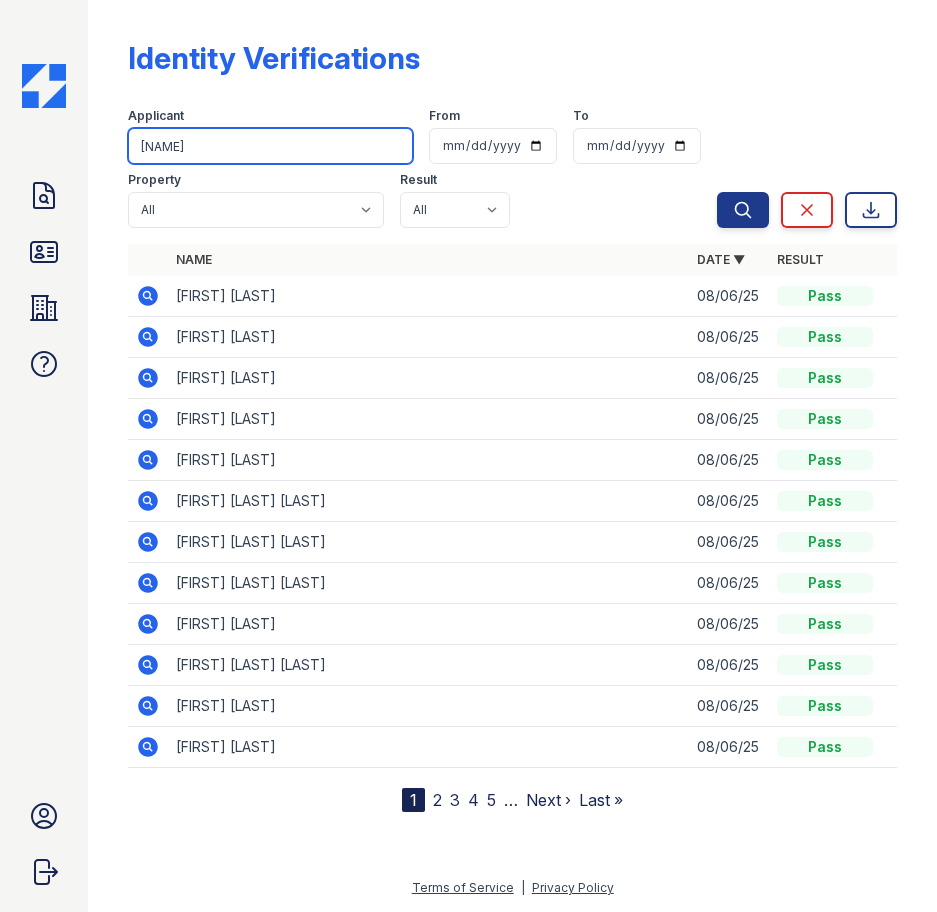 type on "vickroy" 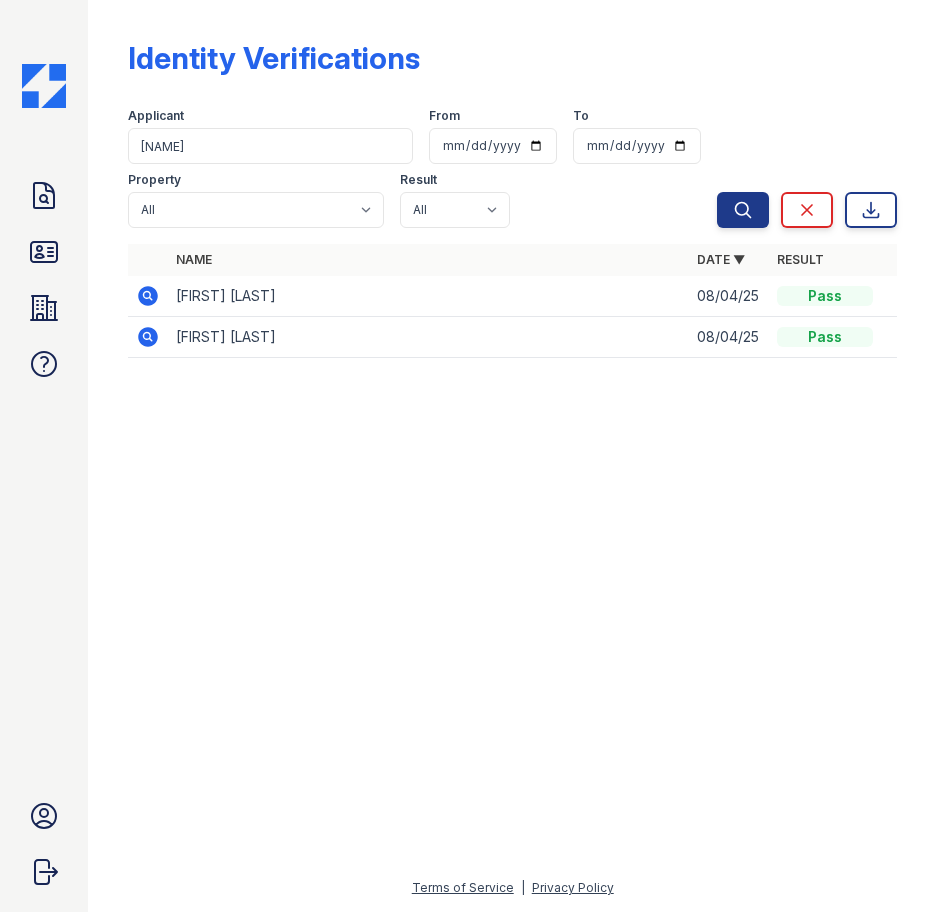 click 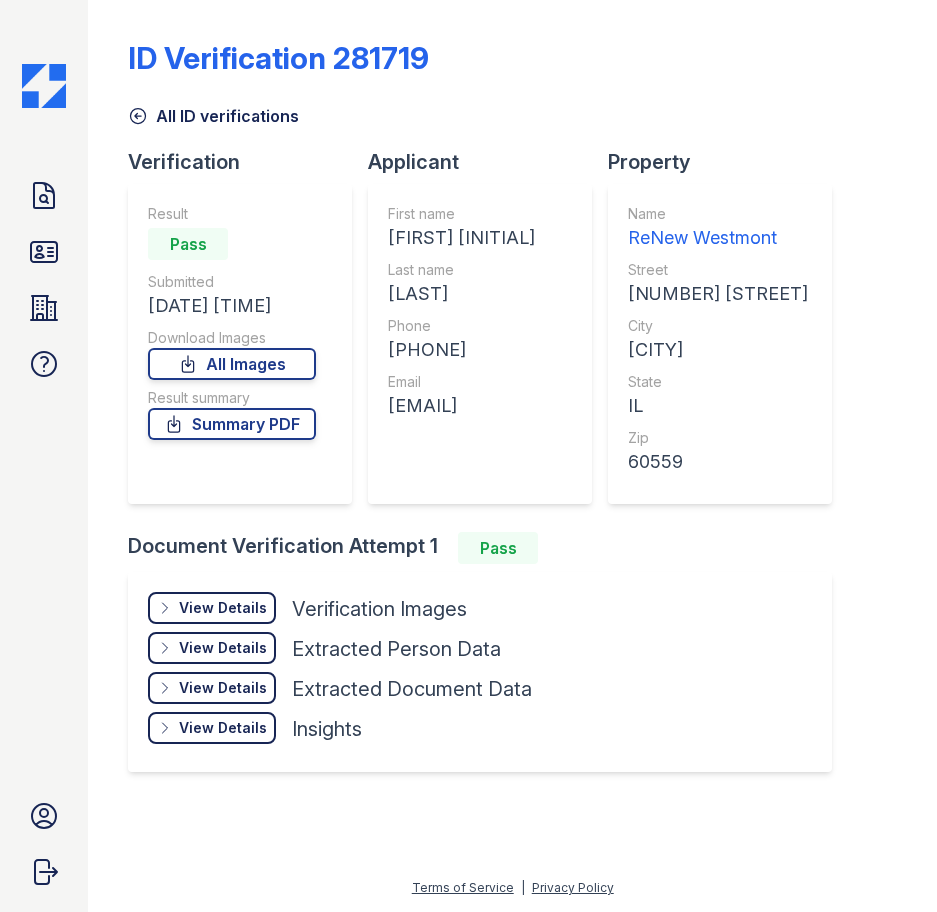 scroll, scrollTop: 0, scrollLeft: 0, axis: both 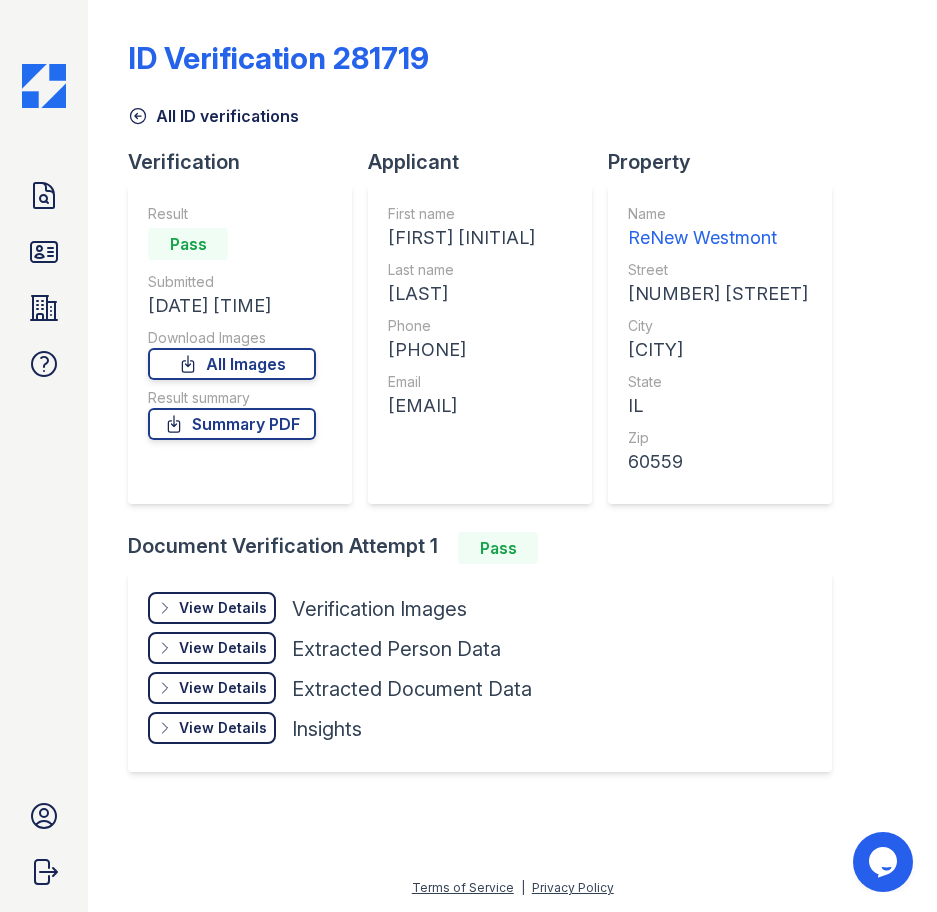 click on "Verification
Result
Pass
Submitted
[DATE] [TIME]
Download Images
All Images
Result summary
Summary PDF
Applicant
First name
[FIRST] [INITIAL]
Last name
[LAST]
Phone
[PHONE]
Email
[EMAIL]
Property
Name
ReNew Westmont
Street
[NUMBER] [STREET]
City
[CITY]
State
[STATE]
Zip
[ZIP]" at bounding box center [488, 340] 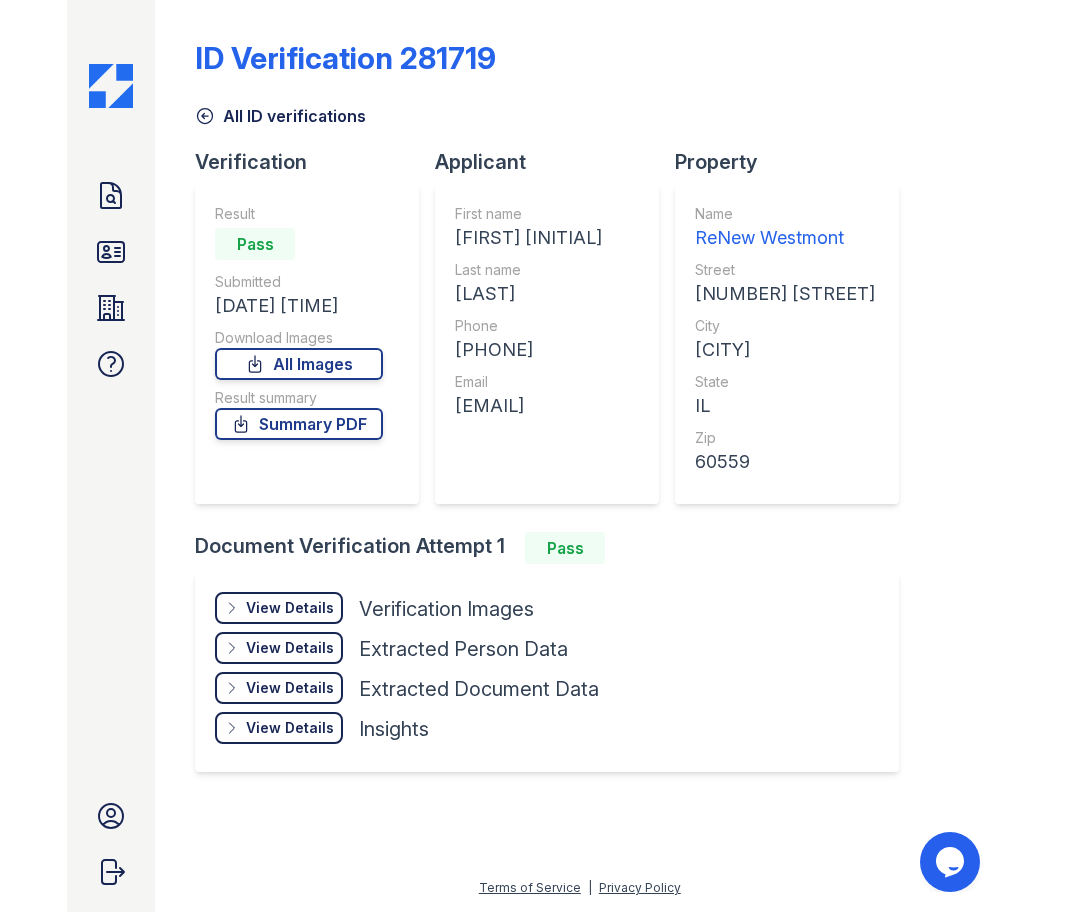 scroll, scrollTop: 304, scrollLeft: 0, axis: vertical 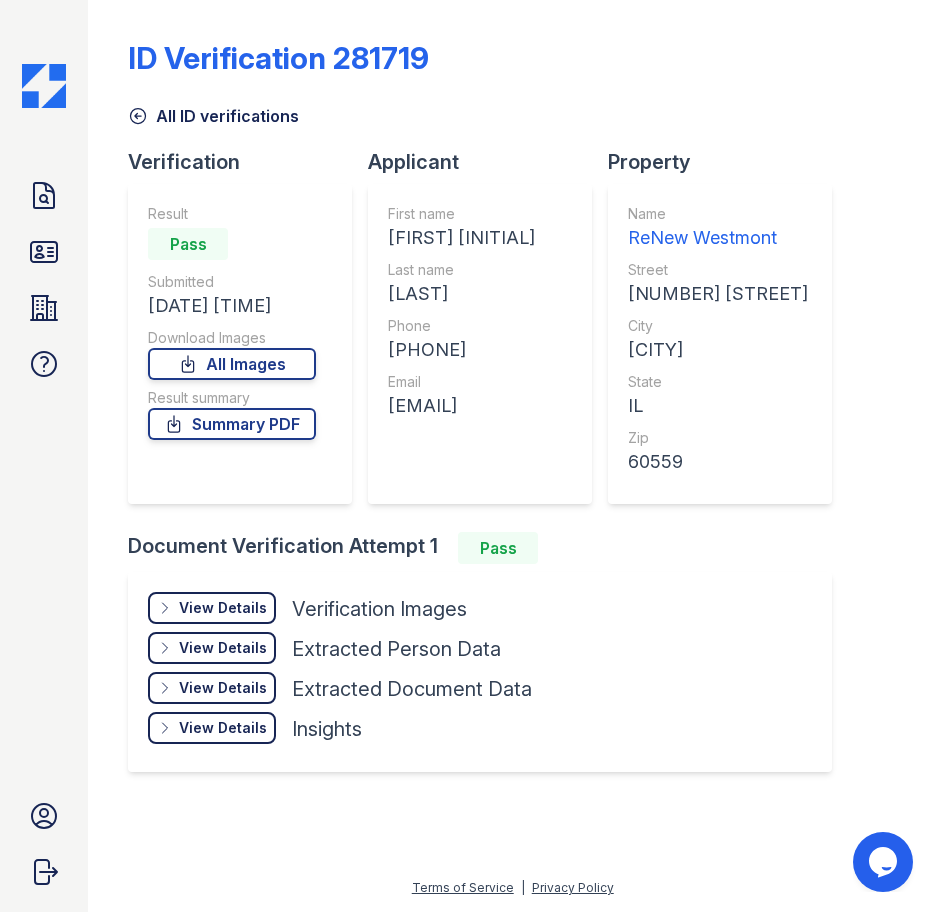 click on "Verification
Result
Pass
Submitted
[DATE] [TIME]
Download Images
All Images
Result summary
Summary PDF
Applicant
First name
[FIRST] [INITIAL]
Last name
[LAST]
Phone
[PHONE]
Email
[EMAIL]
Property
Name
ReNew Westmont
Street
[NUMBER] [STREET]
City
[CITY]
State
[STATE]
Zip
[ZIP]" at bounding box center [488, 340] 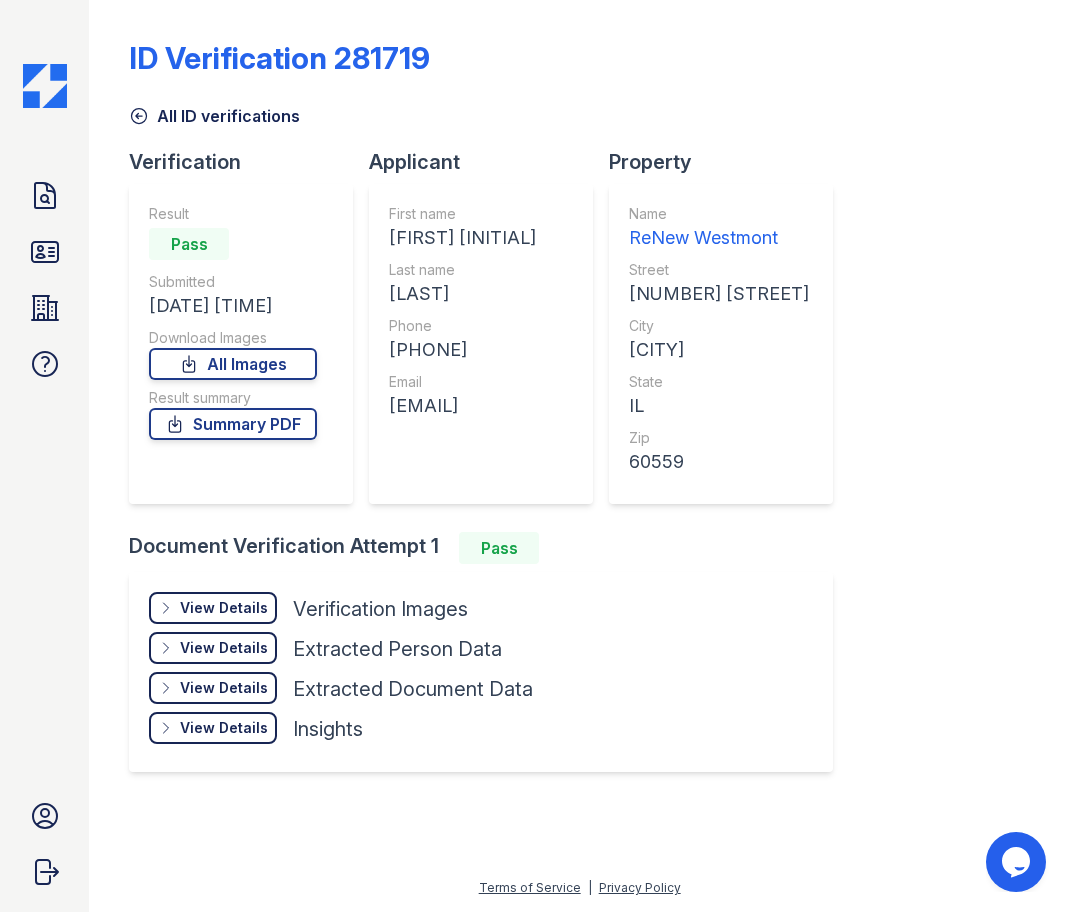 scroll, scrollTop: 0, scrollLeft: 0, axis: both 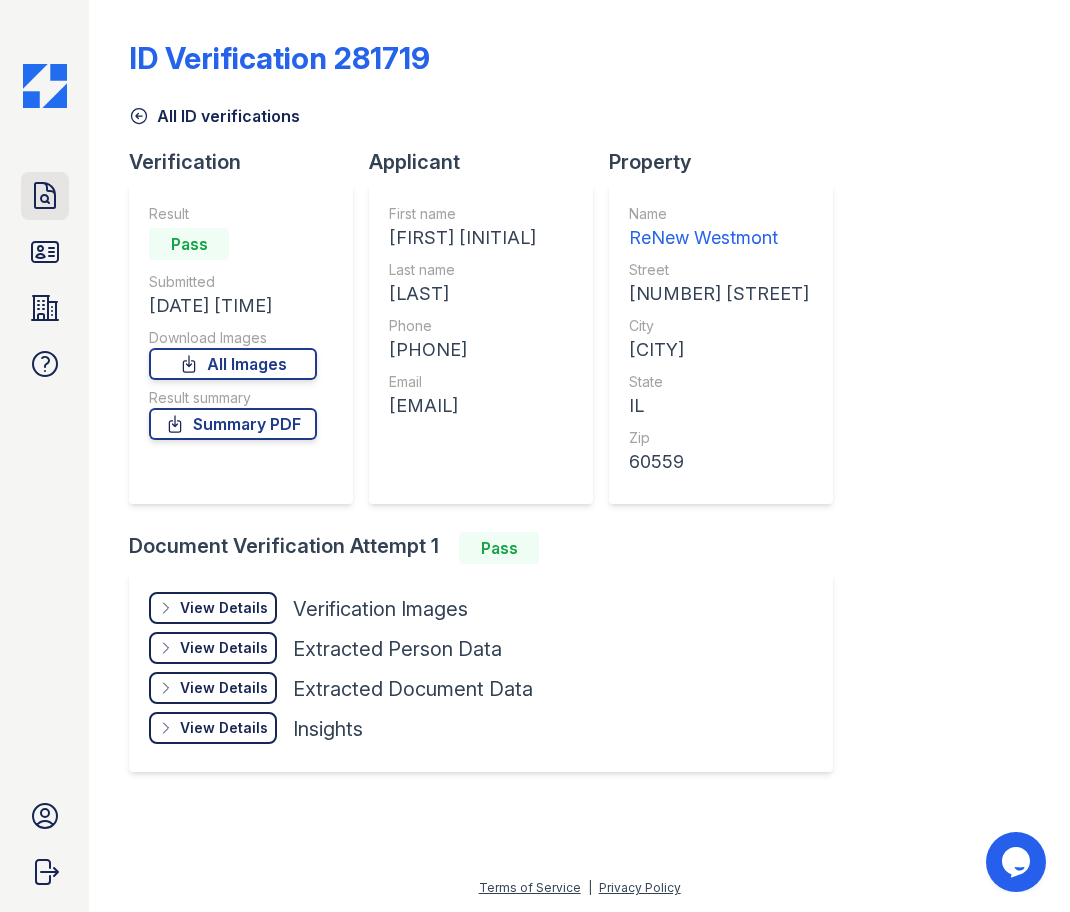 click 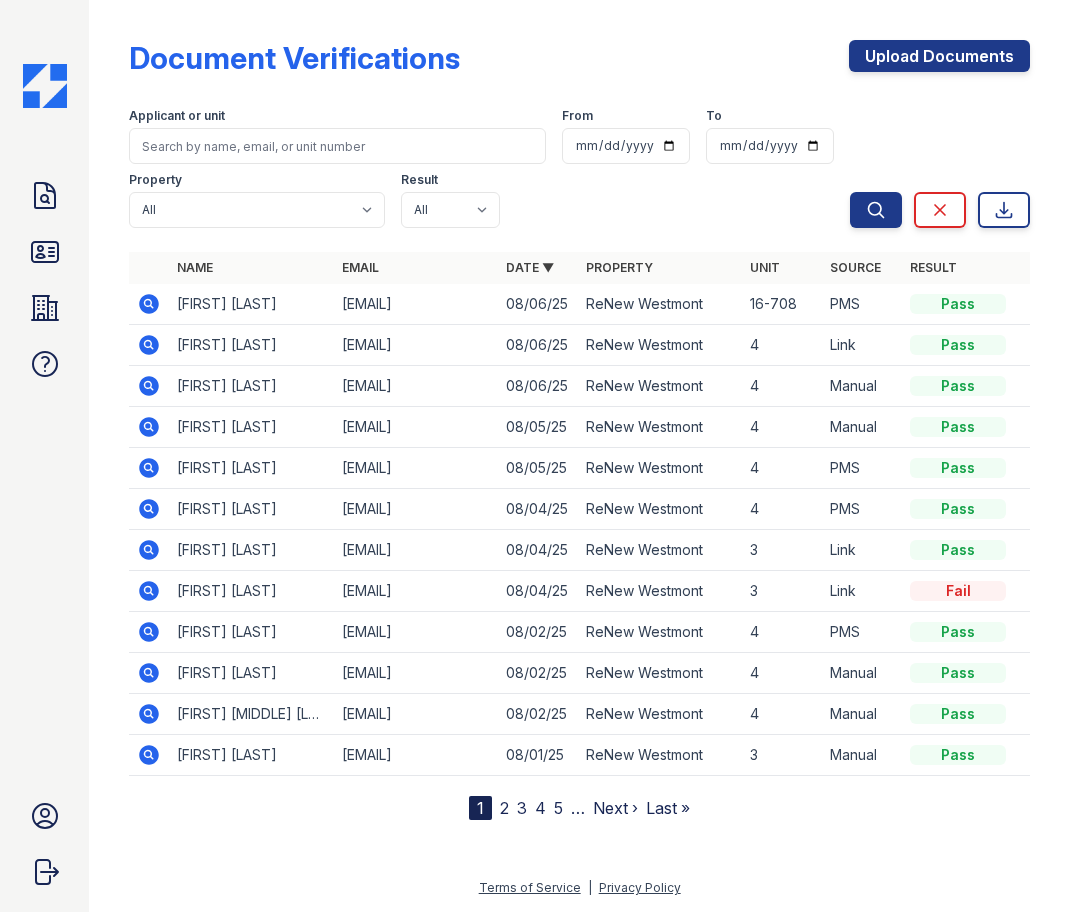 click 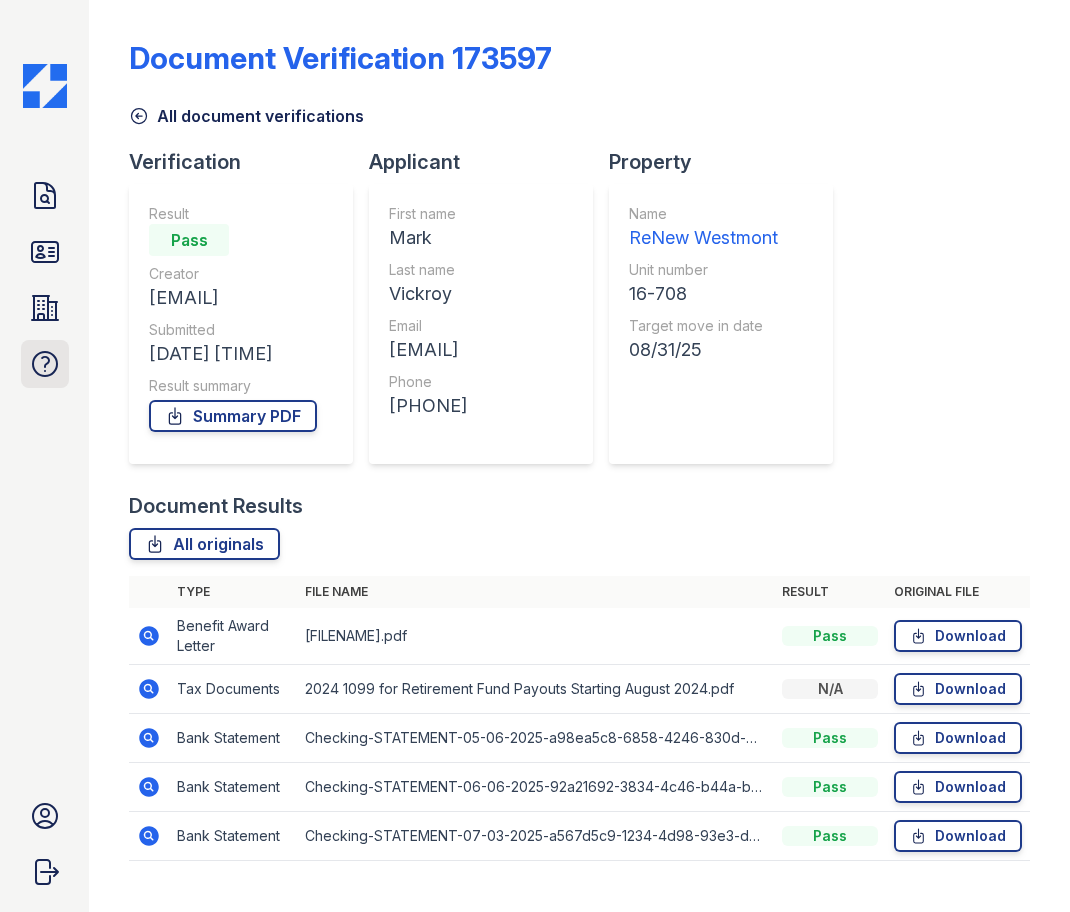 scroll, scrollTop: 0, scrollLeft: 0, axis: both 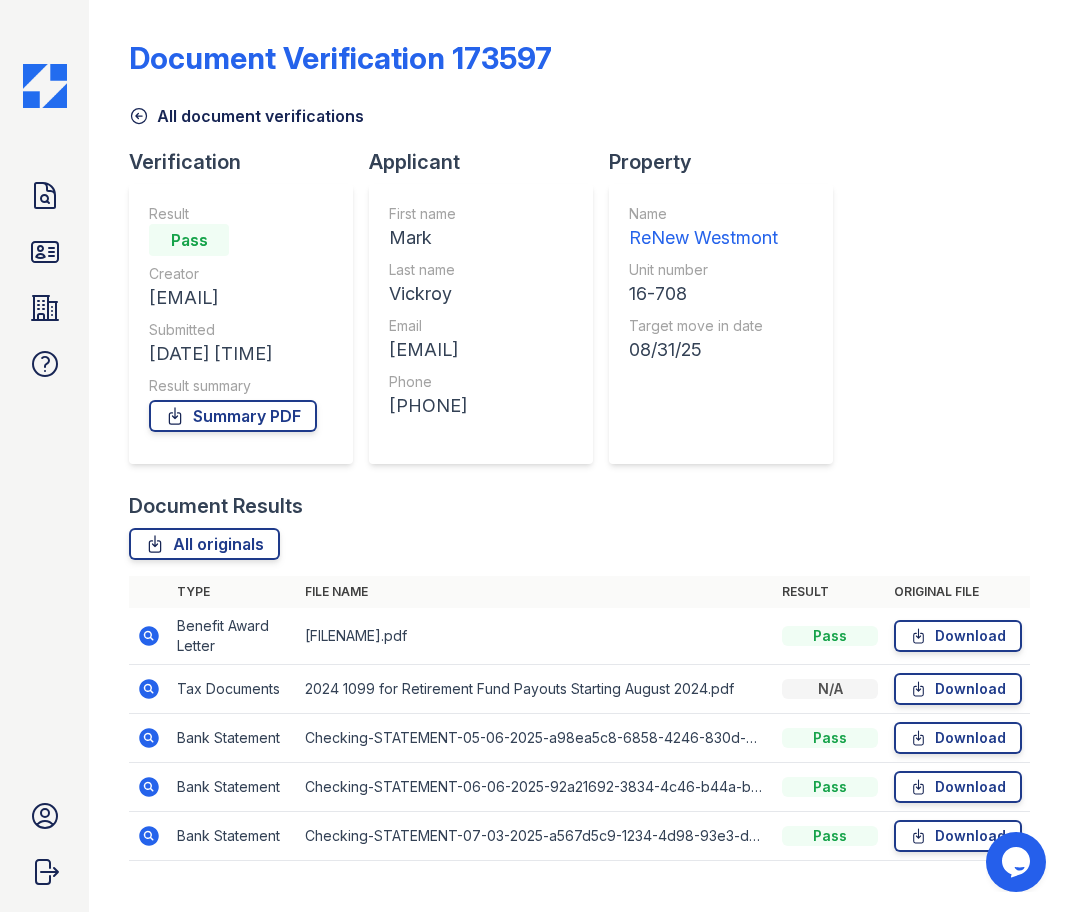 click 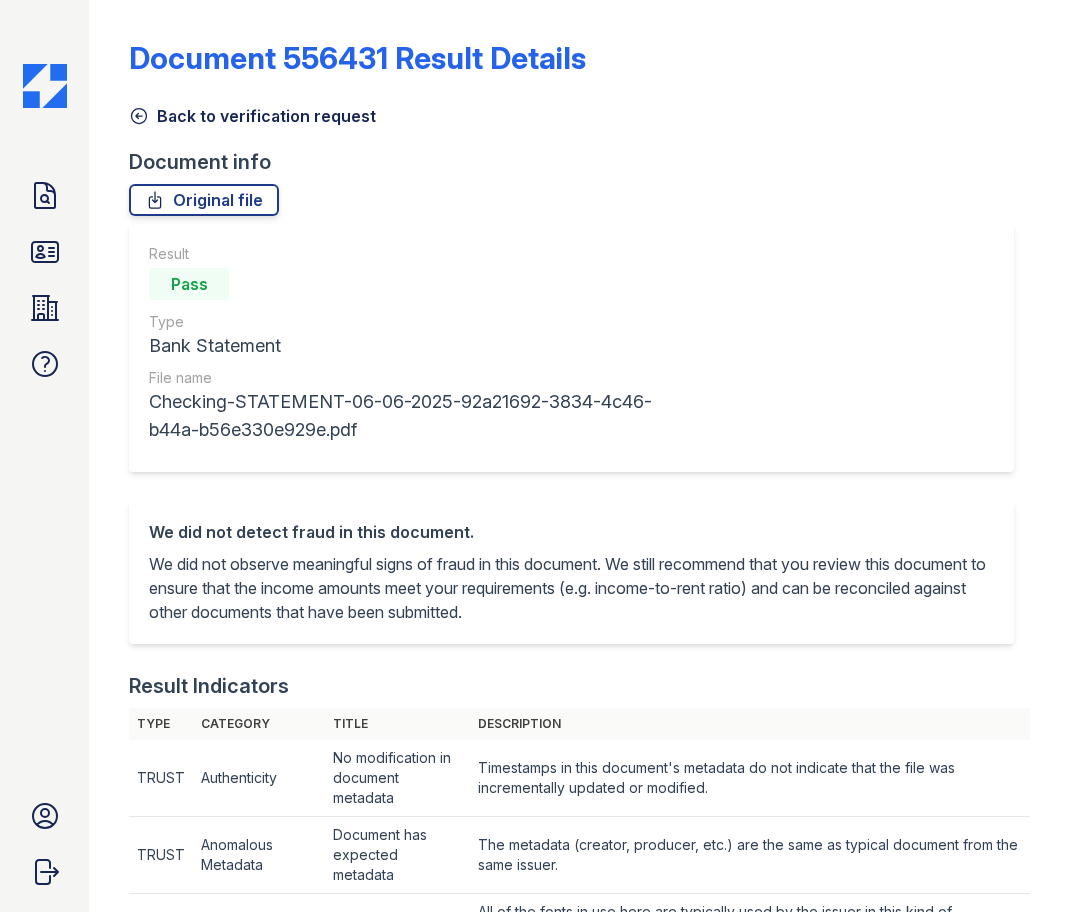 scroll, scrollTop: 0, scrollLeft: 0, axis: both 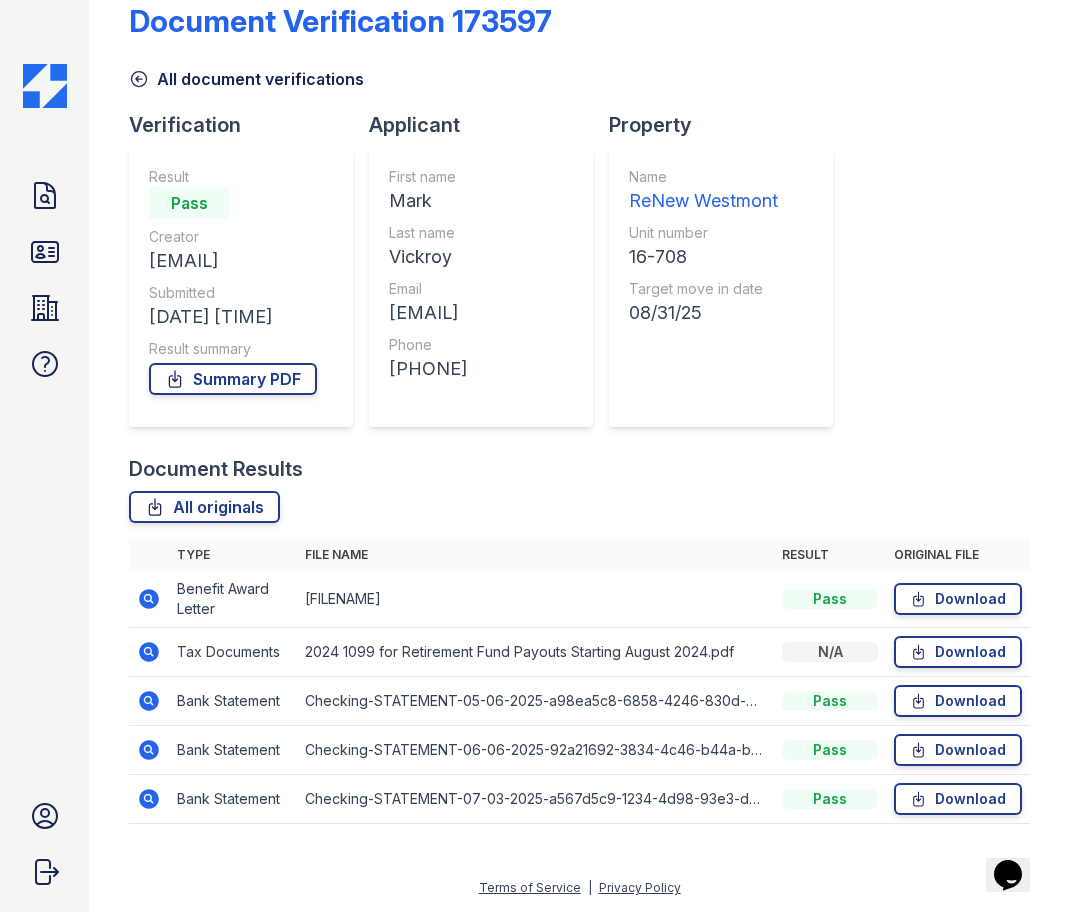 click 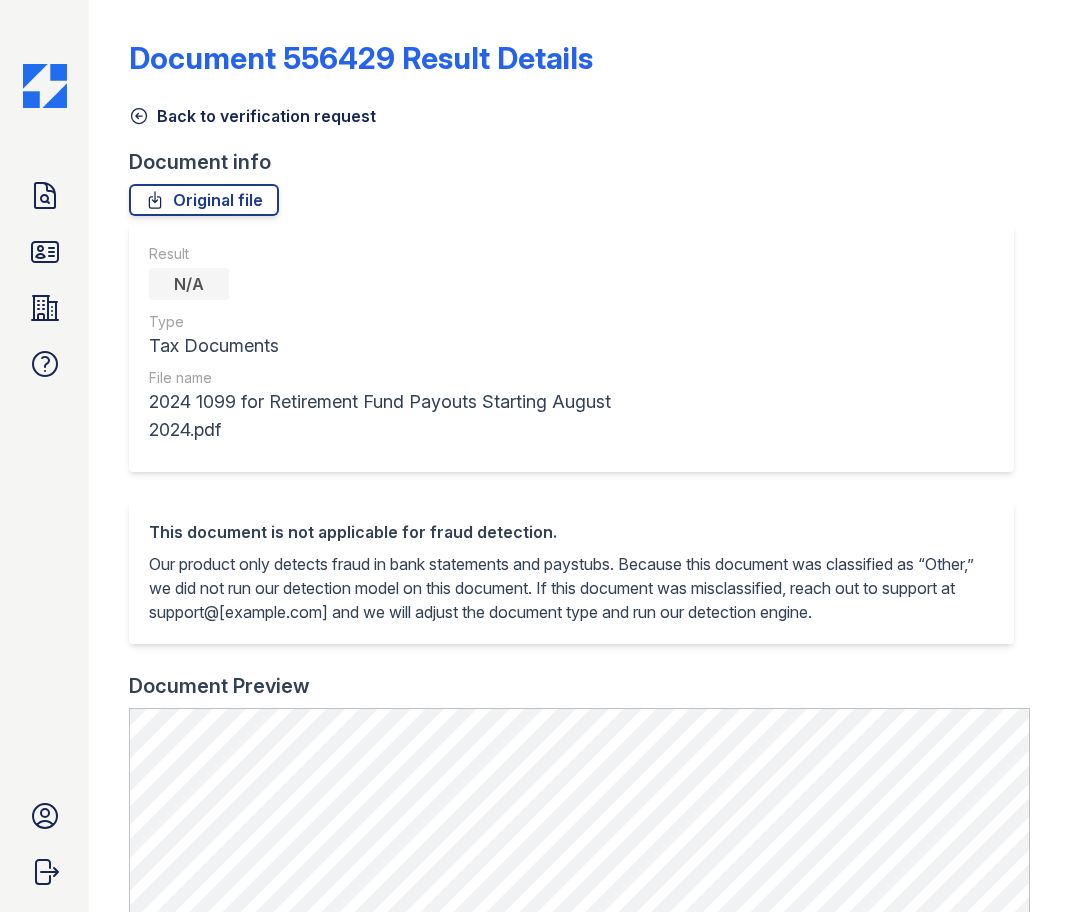 scroll, scrollTop: 0, scrollLeft: 0, axis: both 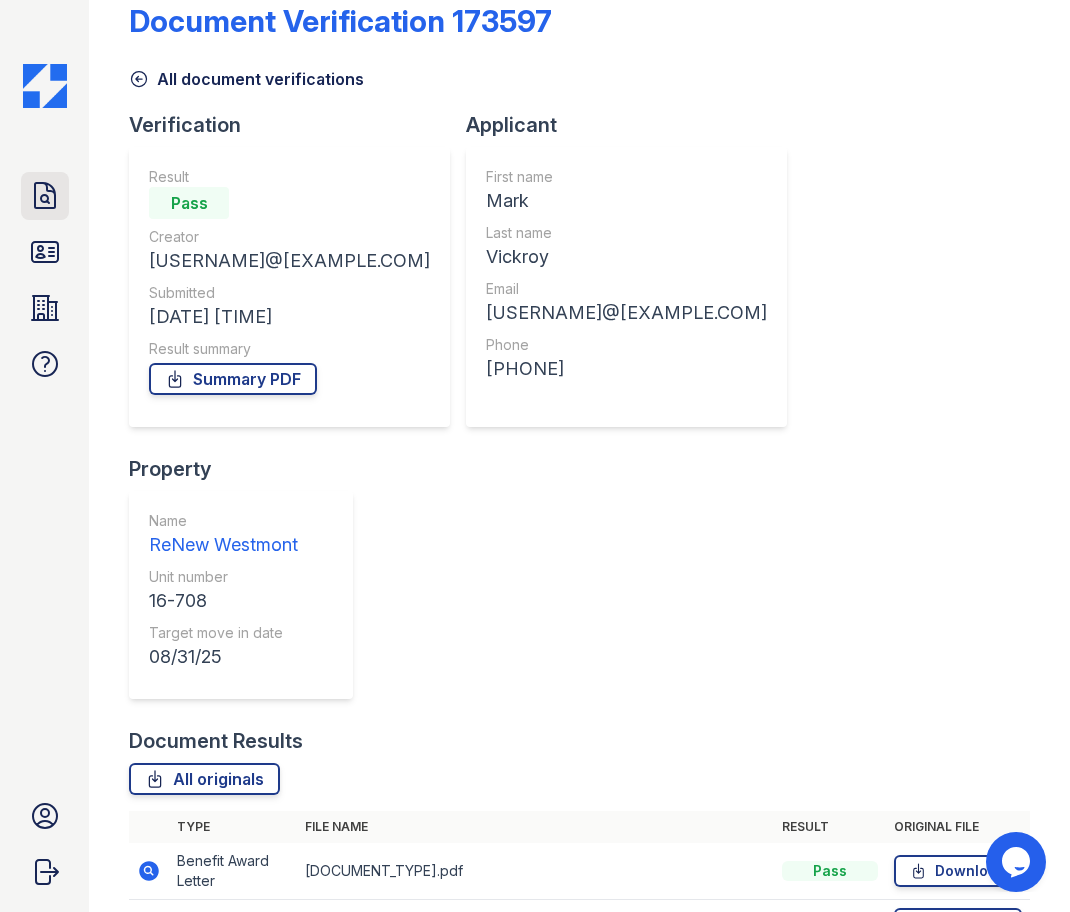 click 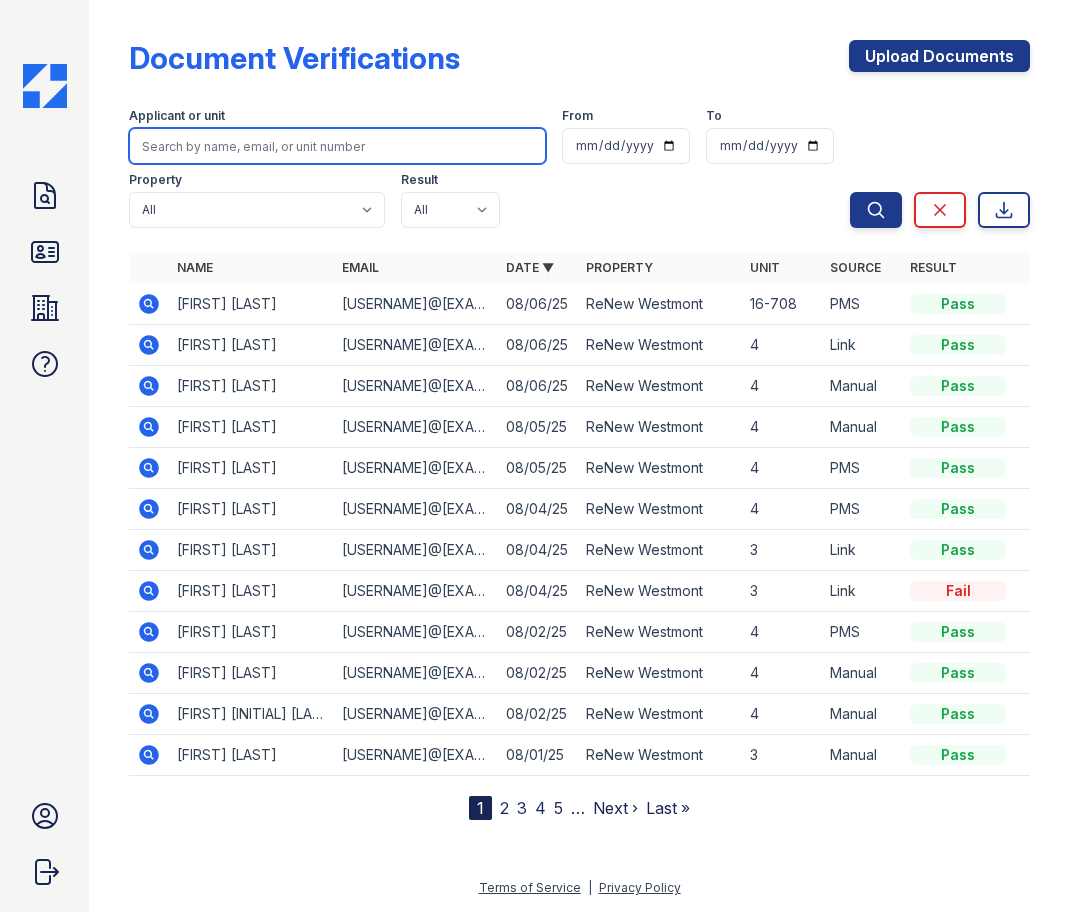 click at bounding box center (337, 146) 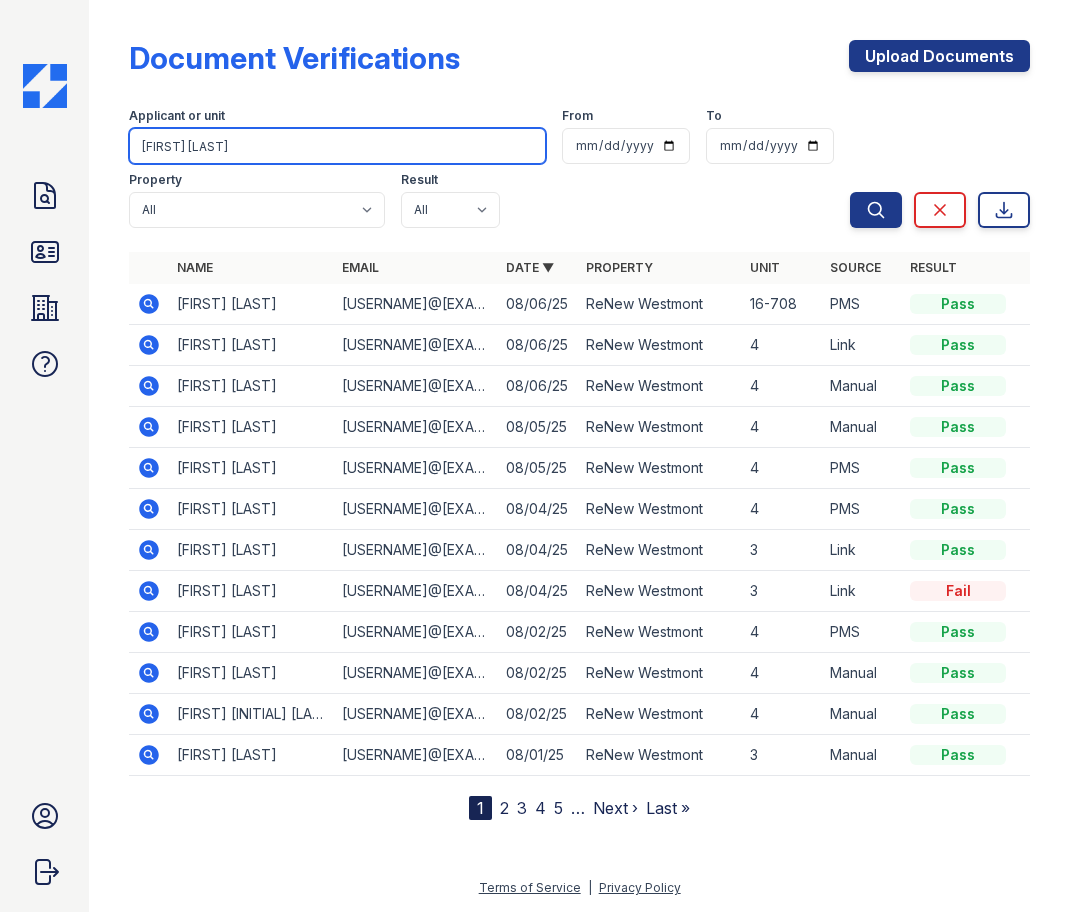 type on "Cormack Hallett" 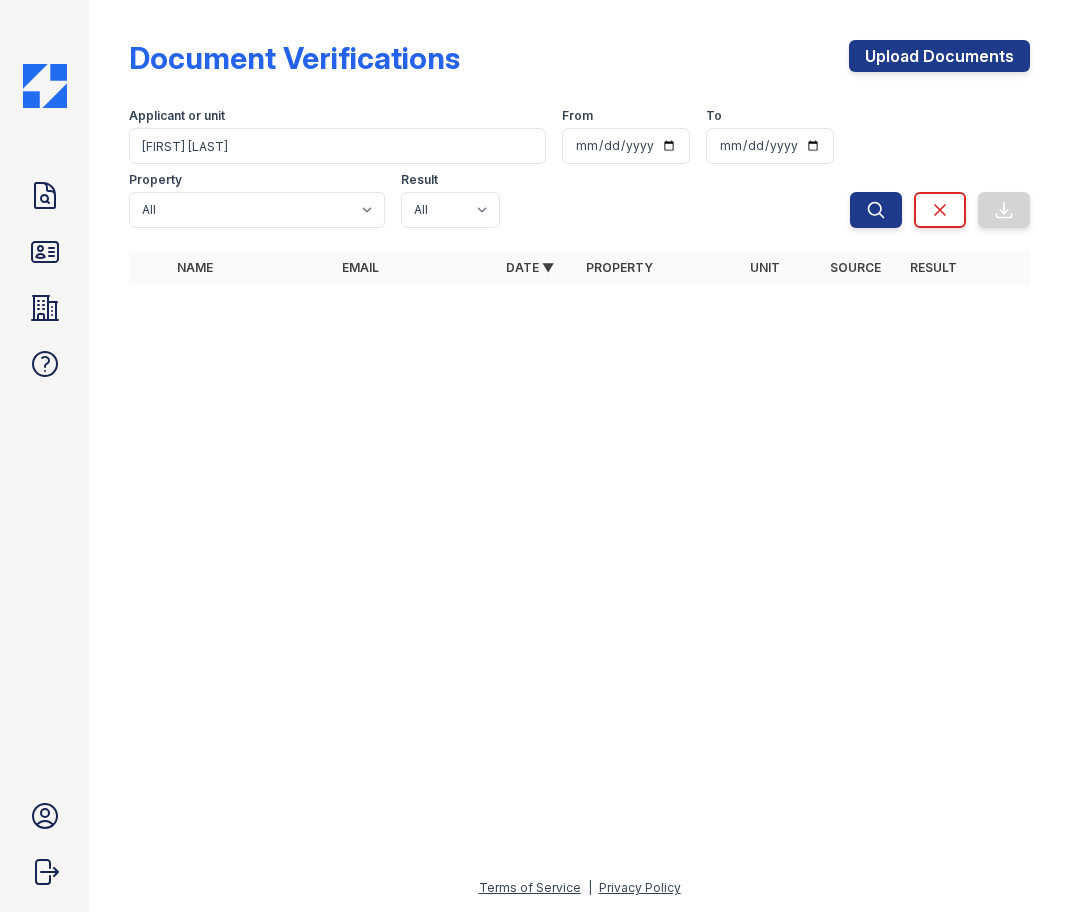click at bounding box center [579, 606] 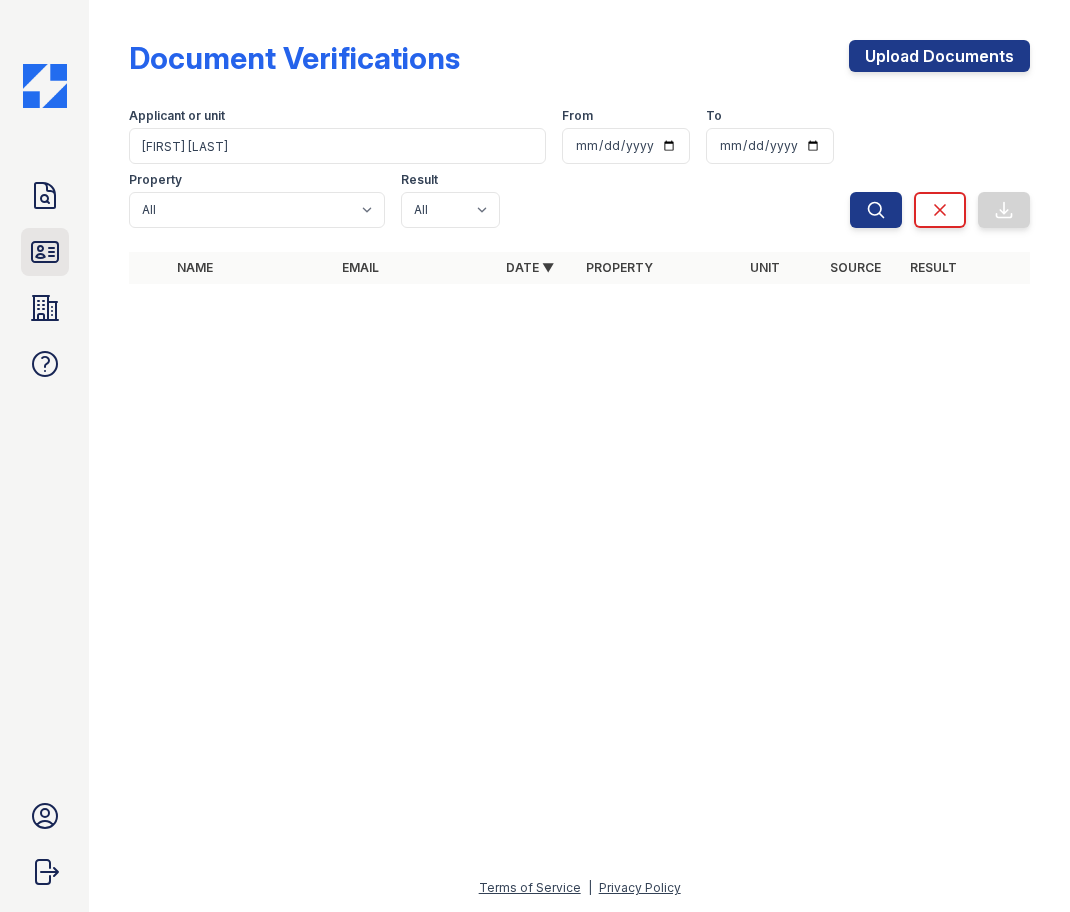 click 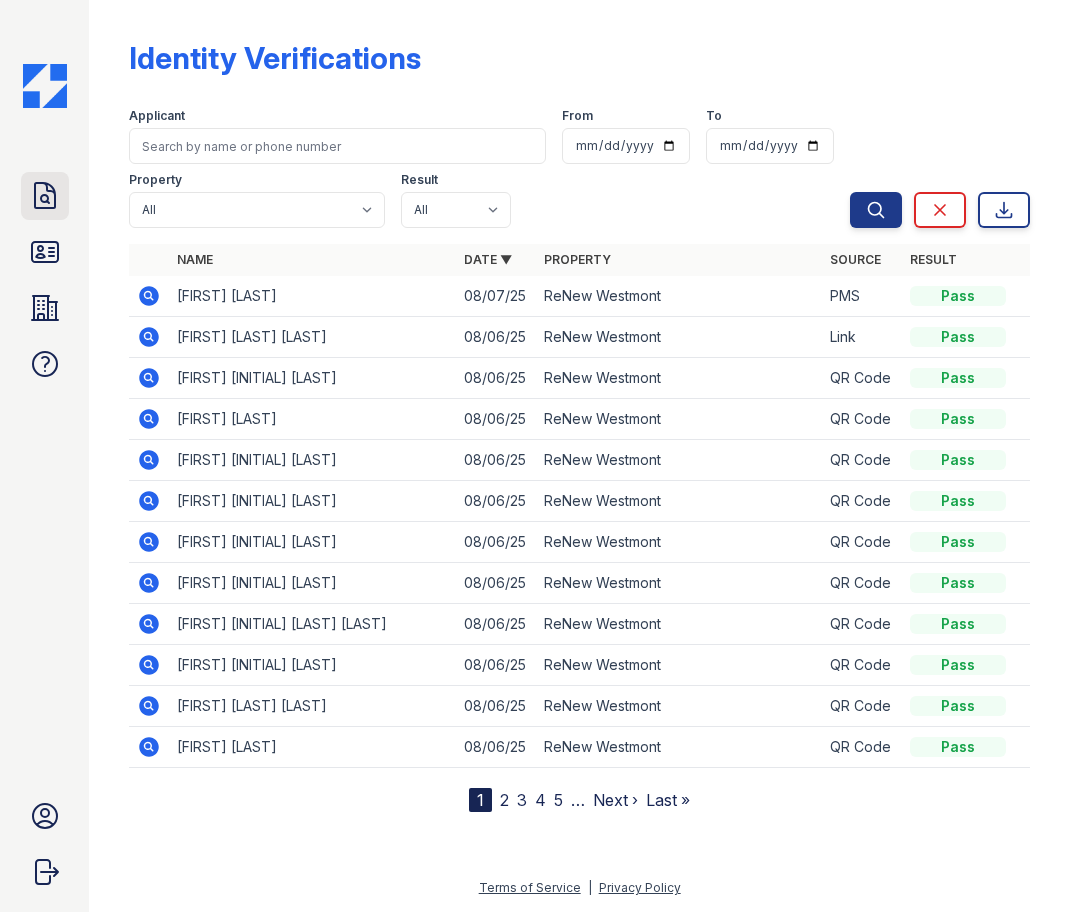 click 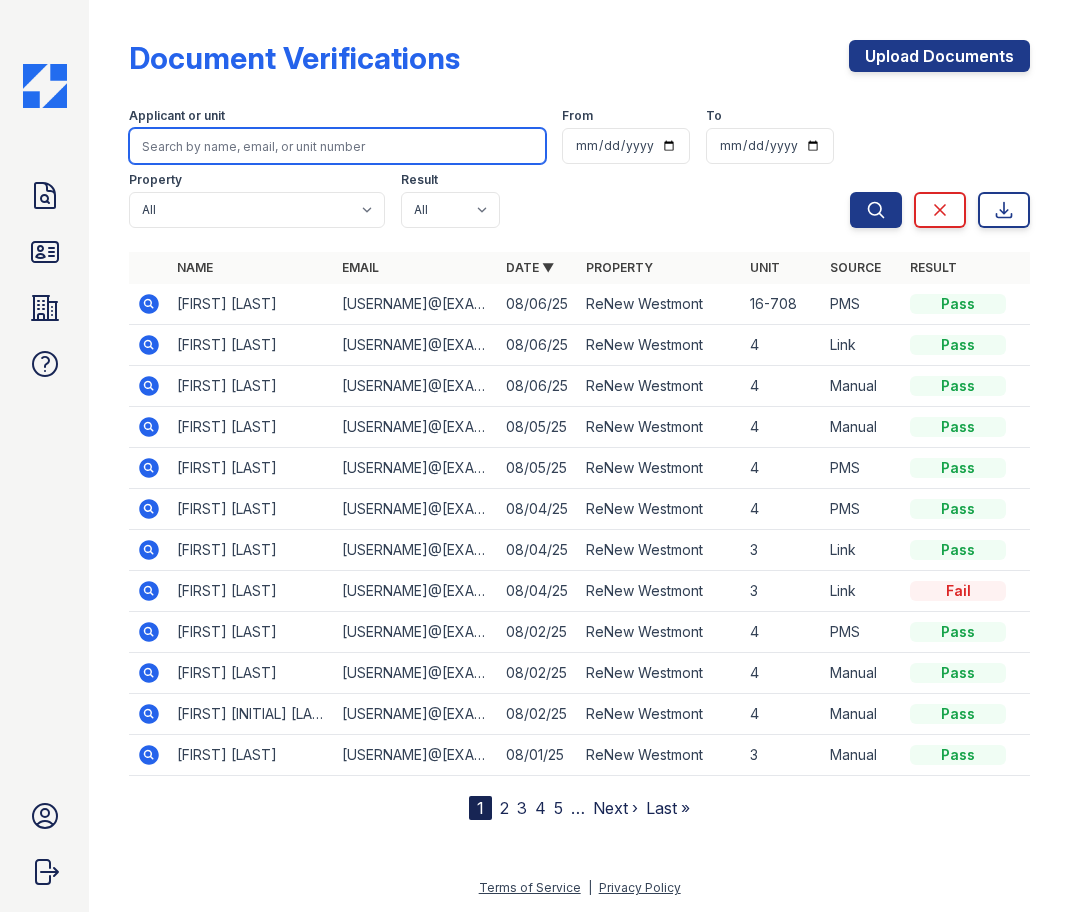 click at bounding box center [337, 146] 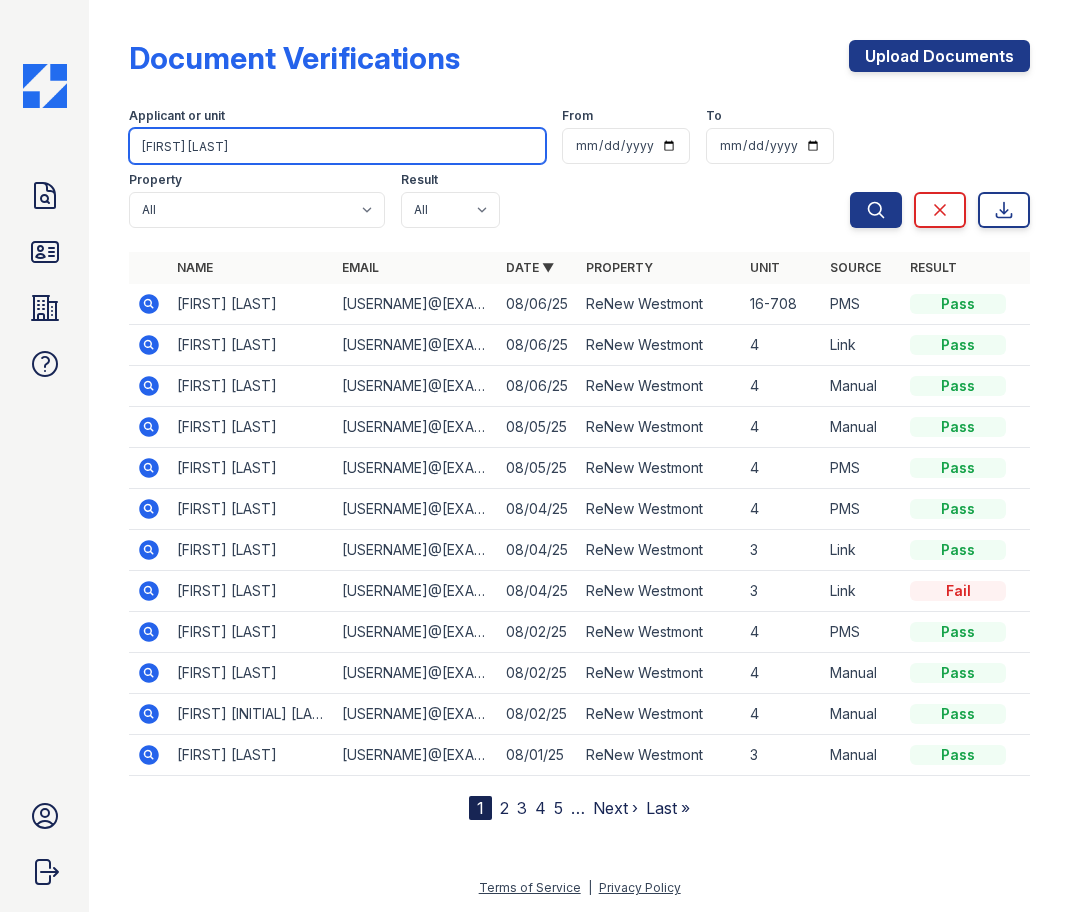 type on "Cormack Hallett" 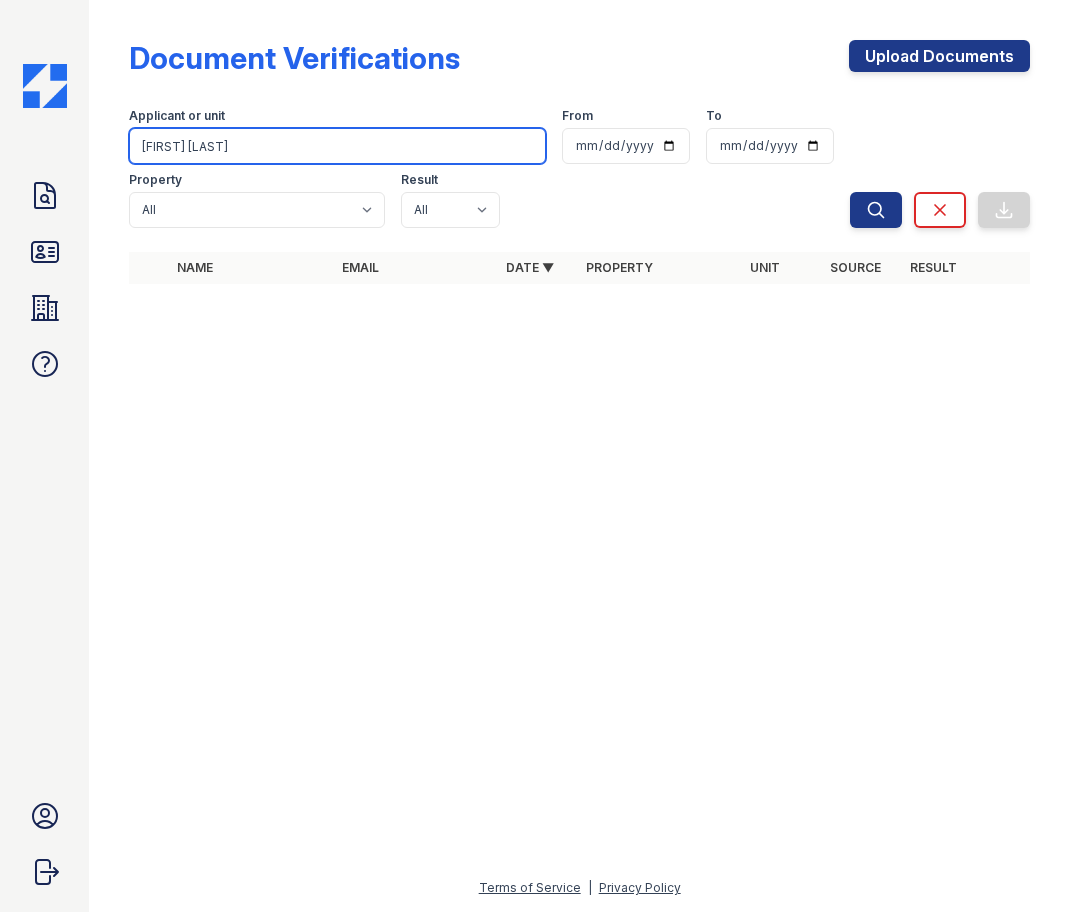 click on "Cormack Hallett" at bounding box center (337, 146) 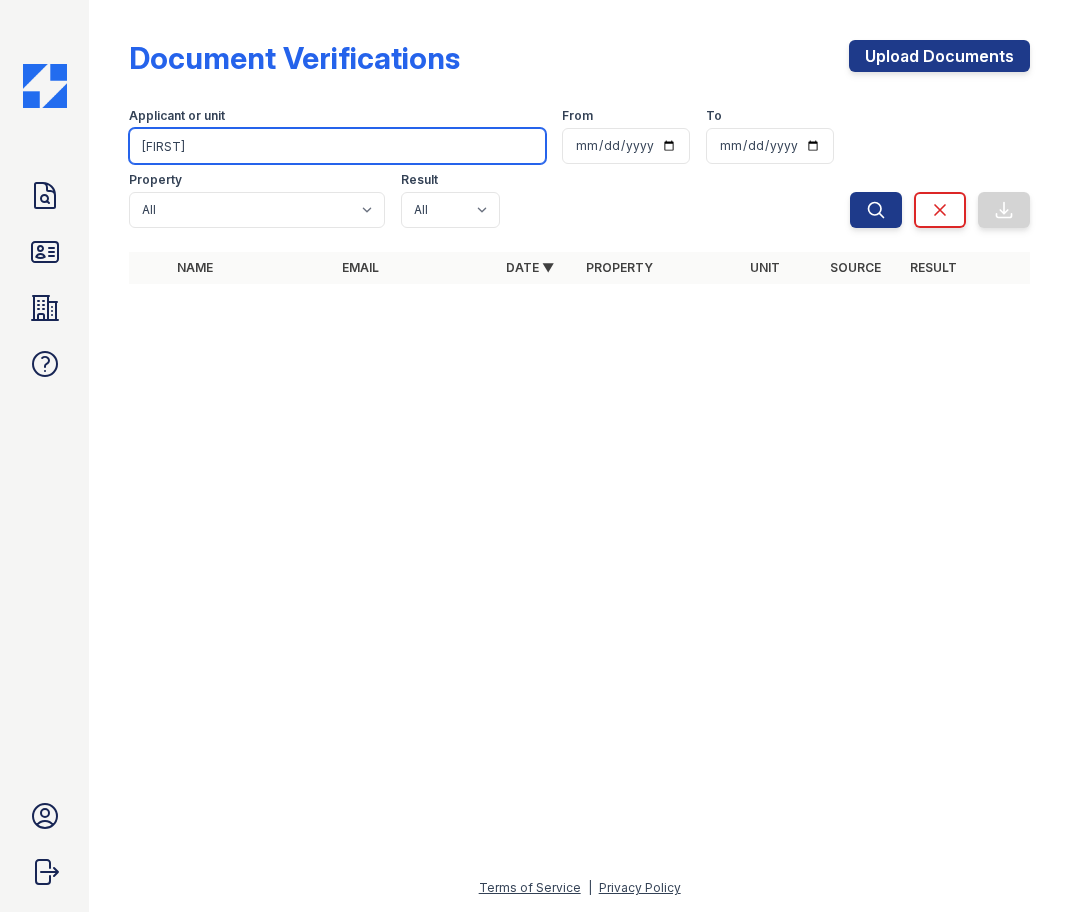 type on "Cormack" 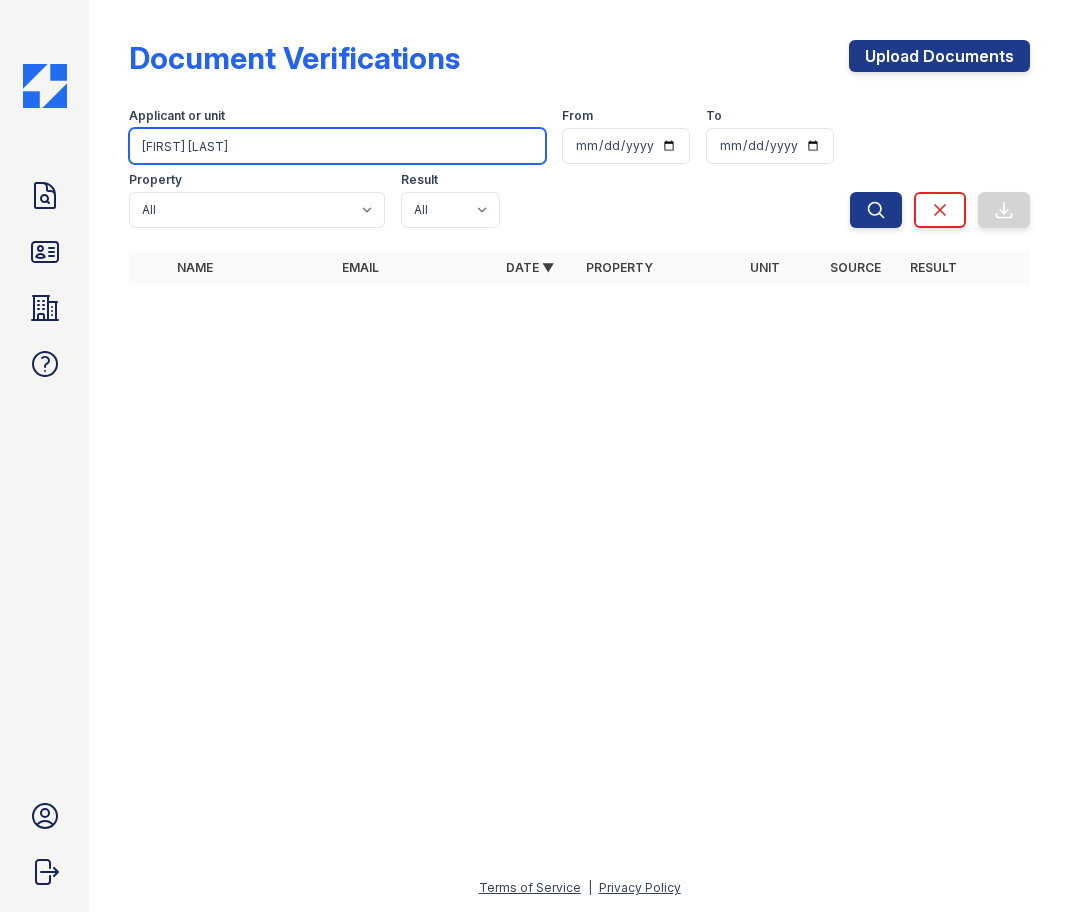 drag, startPoint x: 194, startPoint y: 143, endPoint x: 92, endPoint y: 159, distance: 103.24728 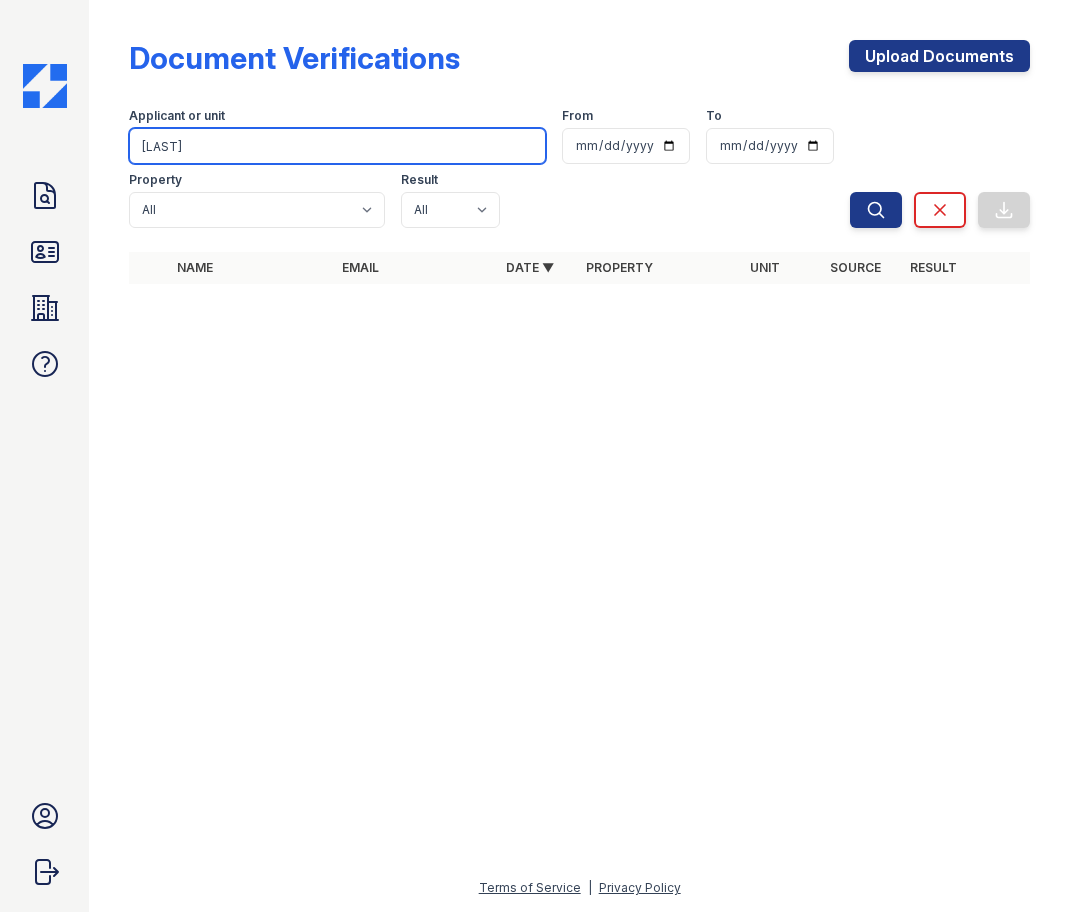type on "Hallett" 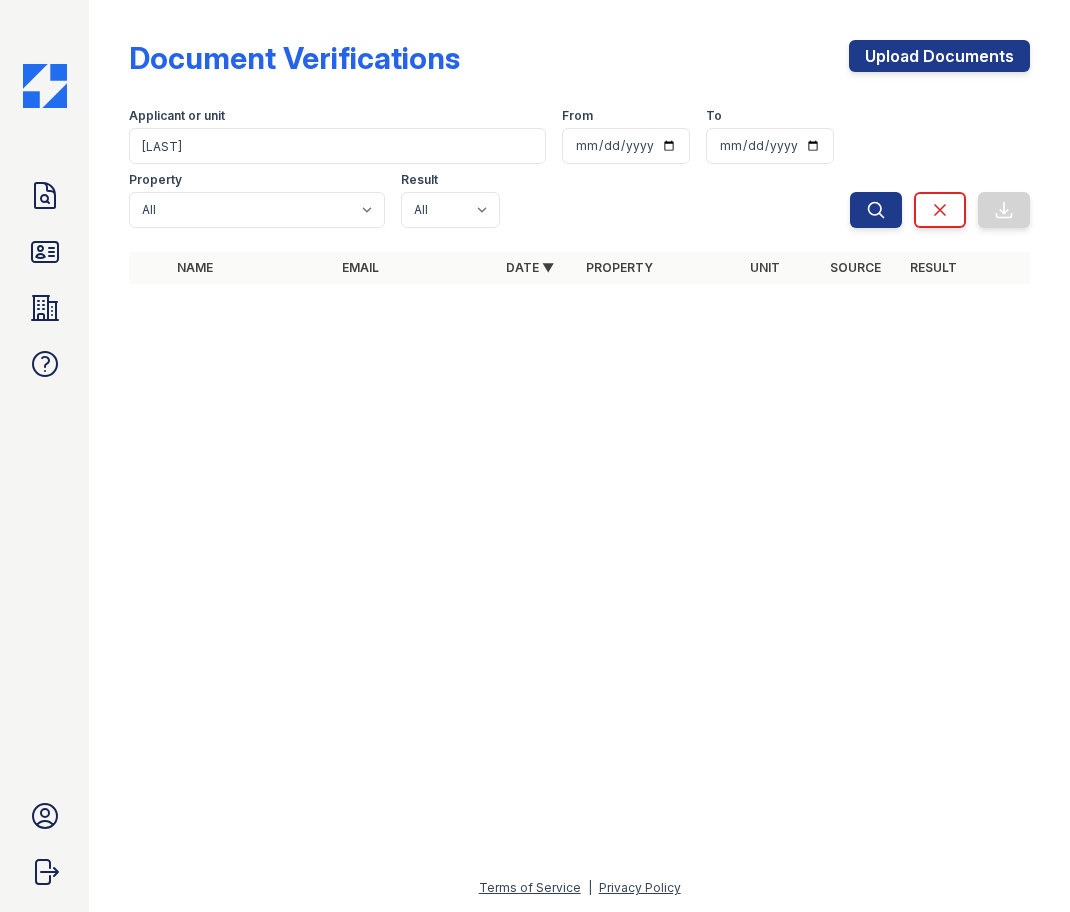 click at bounding box center (579, 606) 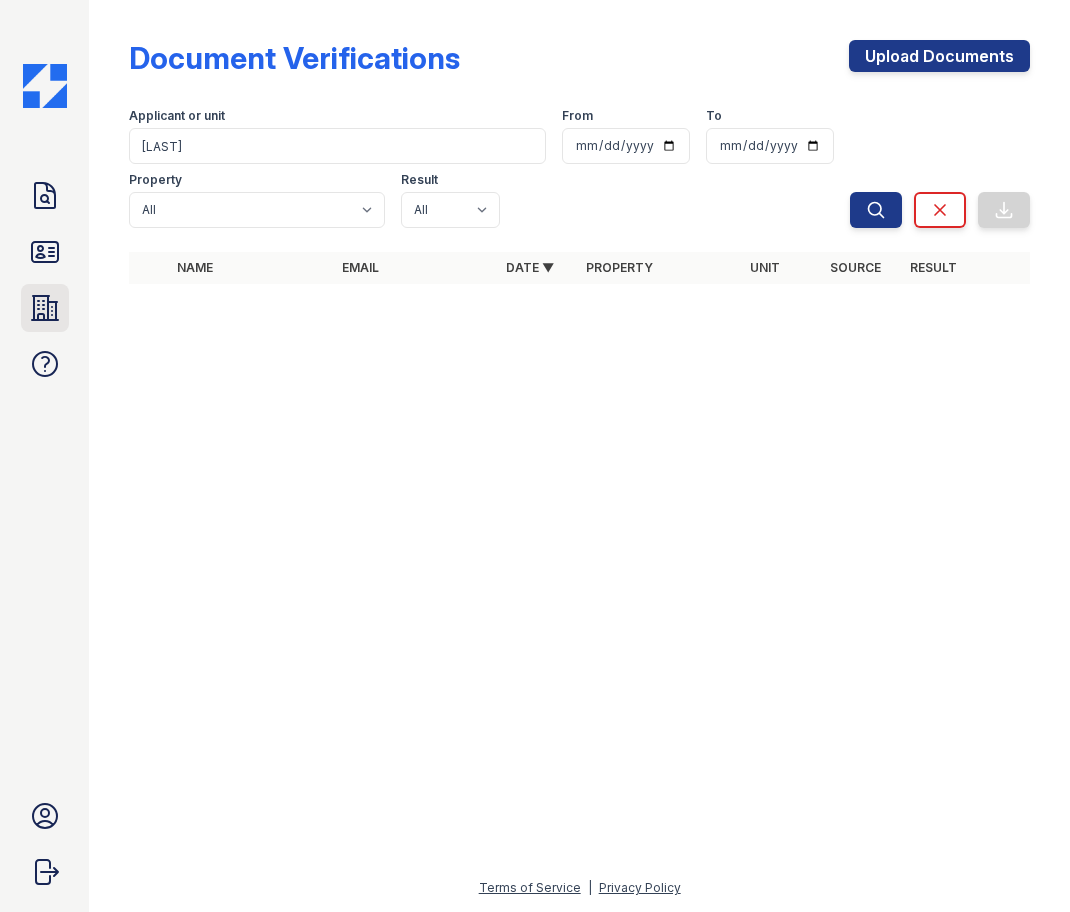 click 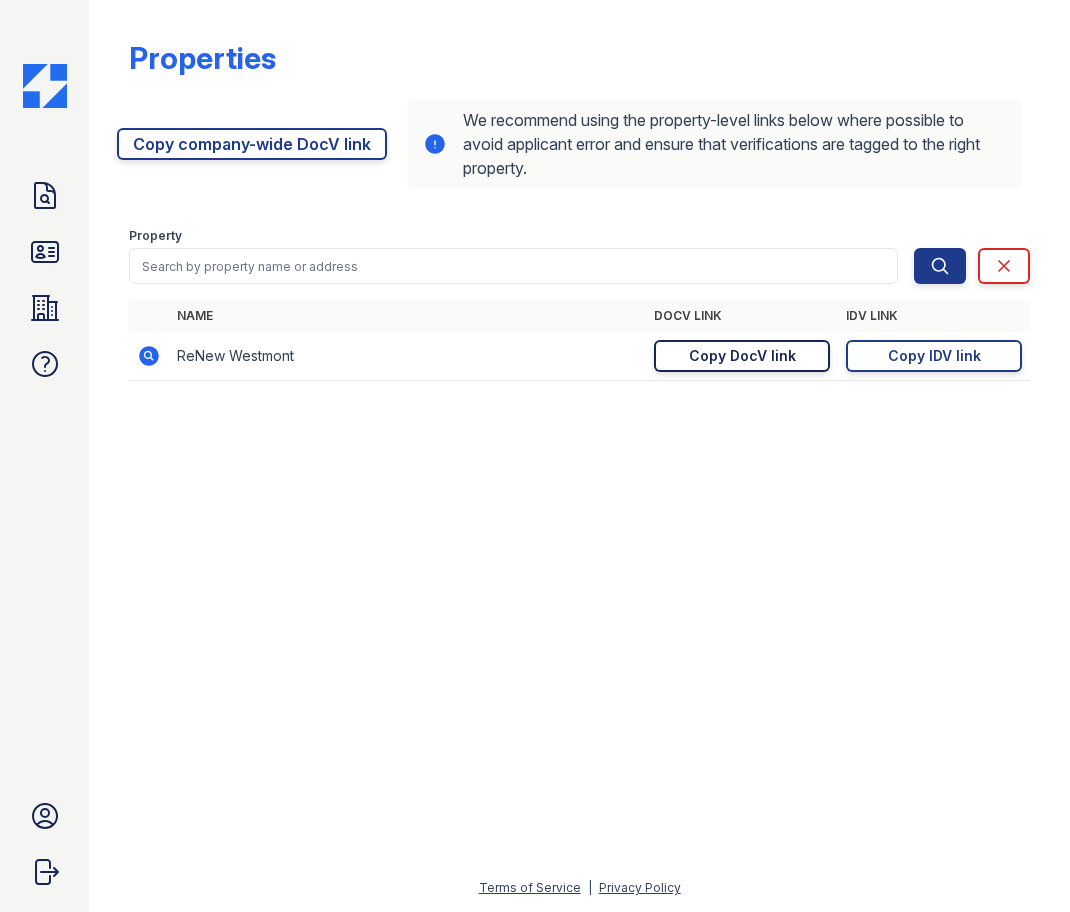 click on "Copy DocV link" at bounding box center [742, 356] 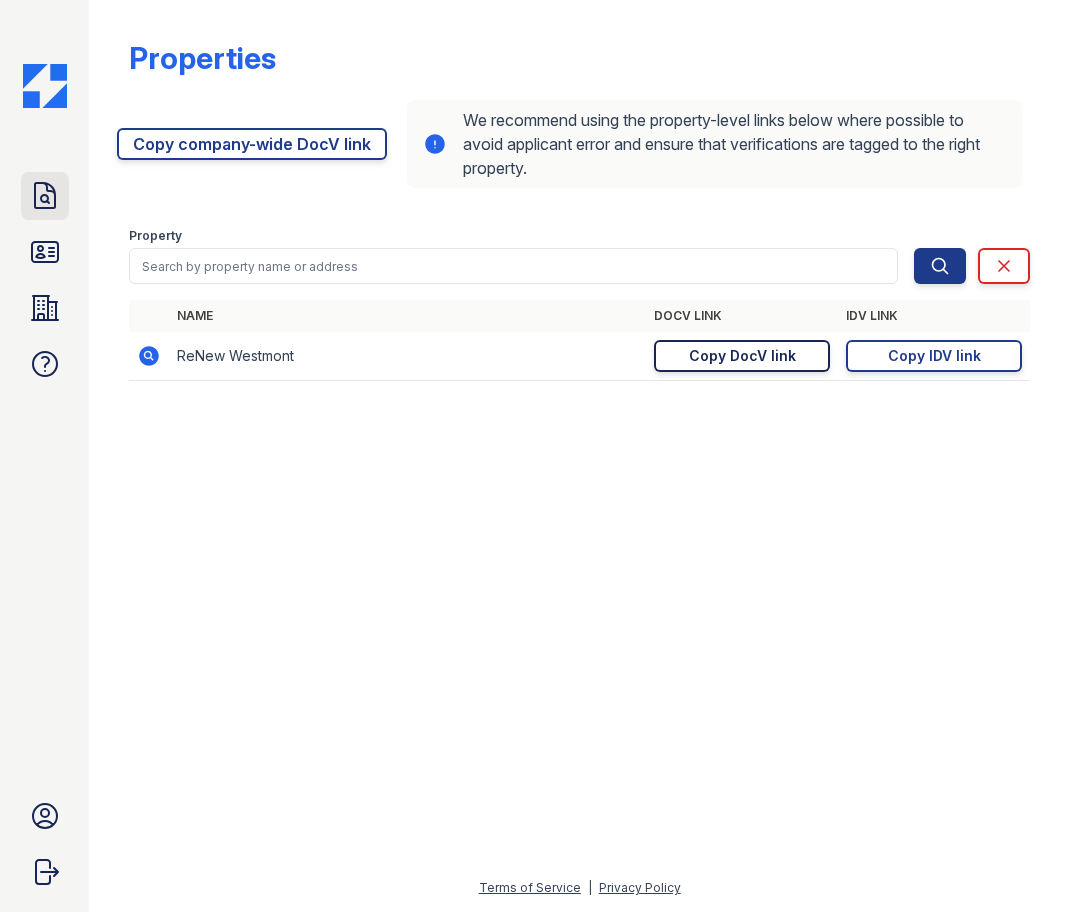 click 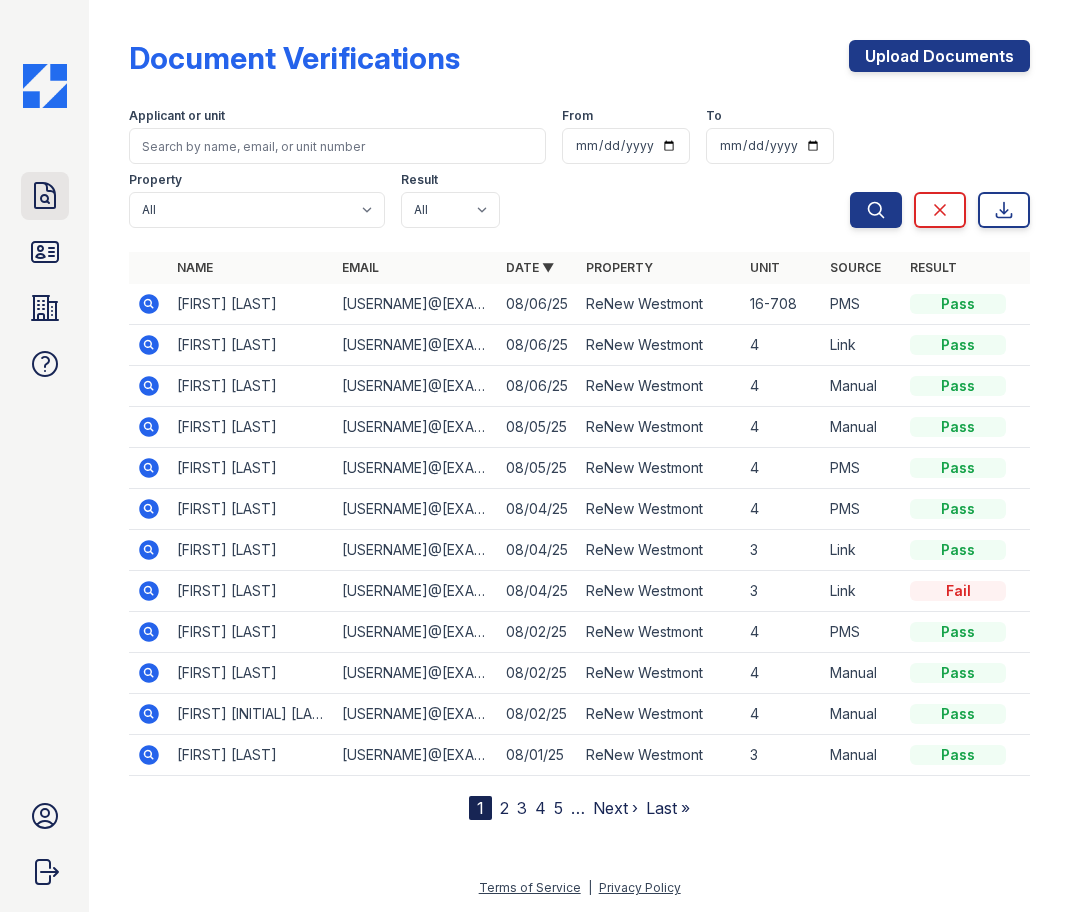 click on "Doc Verifications" at bounding box center (45, 196) 